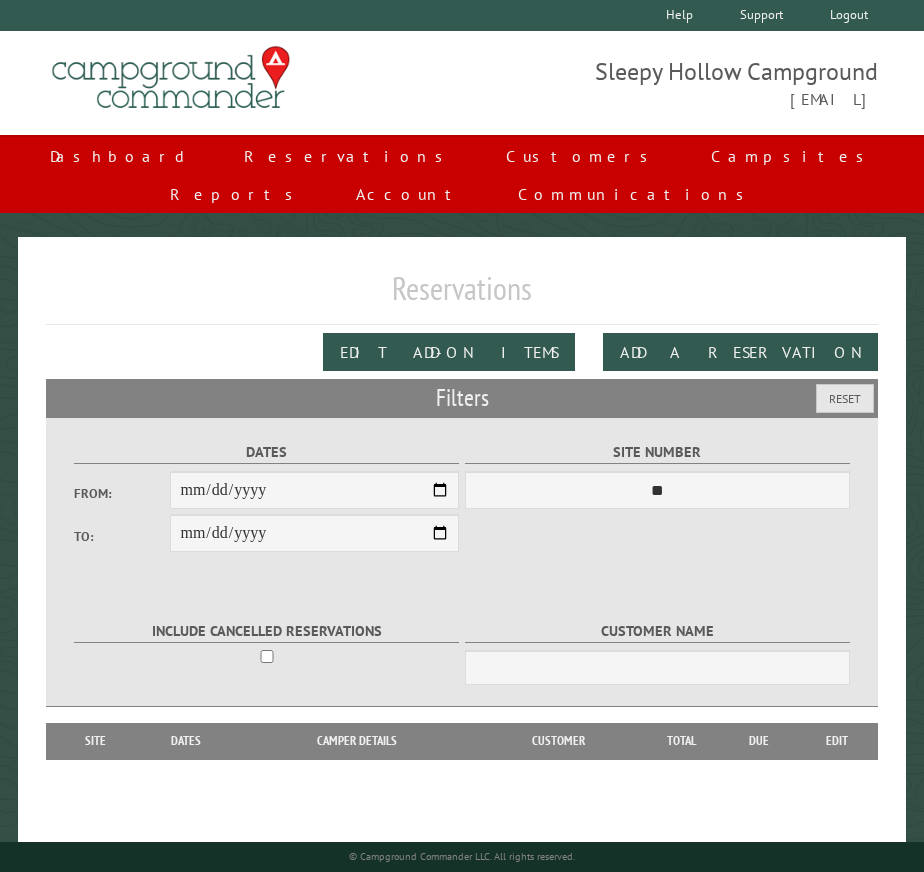 scroll, scrollTop: 0, scrollLeft: 0, axis: both 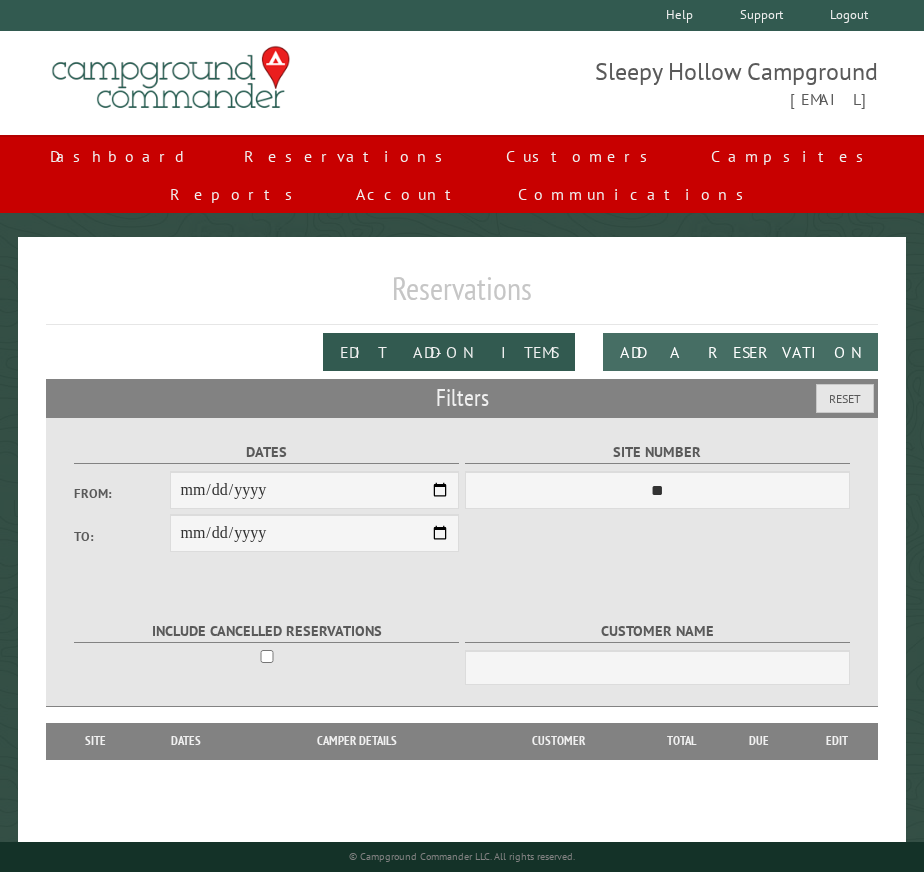 click on "Add a Reservation" at bounding box center (740, 352) 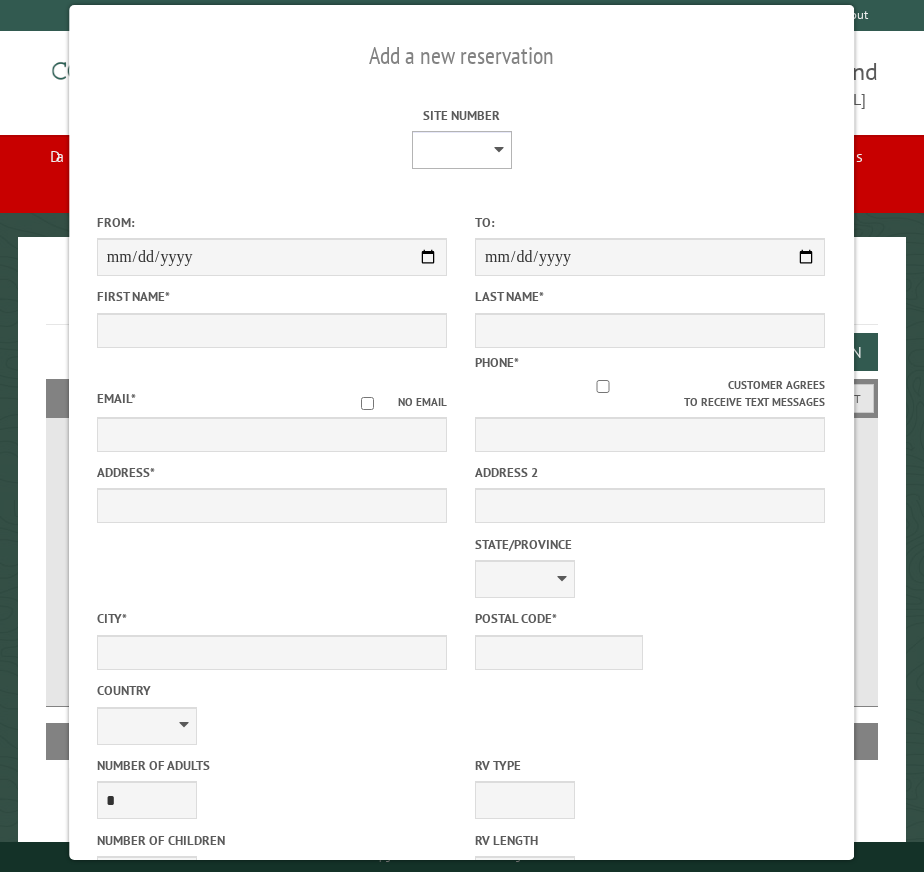 click on "* * * * * * * * * ** *** *** ** ** ** ** ** ** ** ** ** ** *** *** ** ** ** ** ** ** ** ** ** ** *** *** ** ** ** ** ** ** ** ** *** *** ** ** ** ** ** ** *** *** ** ** ** ** ** *** ** ** ** ** ** ** ** ** ** ** ** ** ** ** ** ** ** ** ** ** ** ** ** ** **" at bounding box center [462, 150] 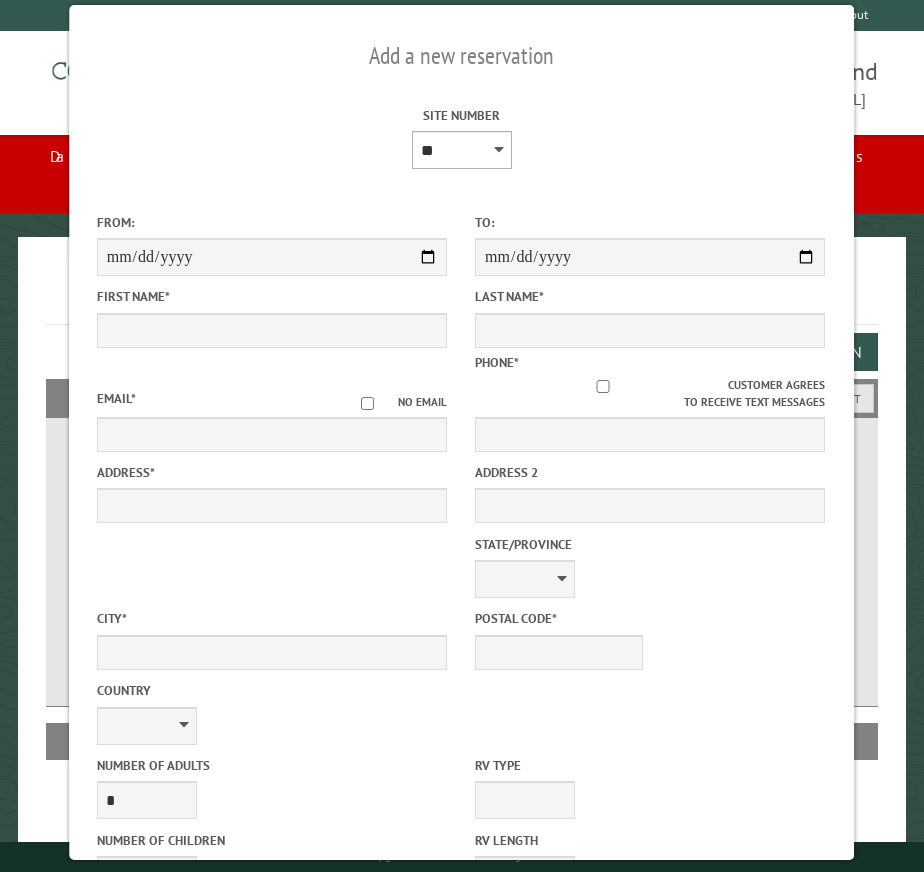 click on "* * * * * * * * * ** *** *** ** ** ** ** ** ** ** ** ** ** *** *** ** ** ** ** ** ** ** ** ** ** *** *** ** ** ** ** ** ** ** ** *** *** ** ** ** ** ** ** *** *** ** ** ** ** ** *** ** ** ** ** ** ** ** ** ** ** ** ** ** ** ** ** ** ** ** ** ** ** ** ** **" at bounding box center (462, 150) 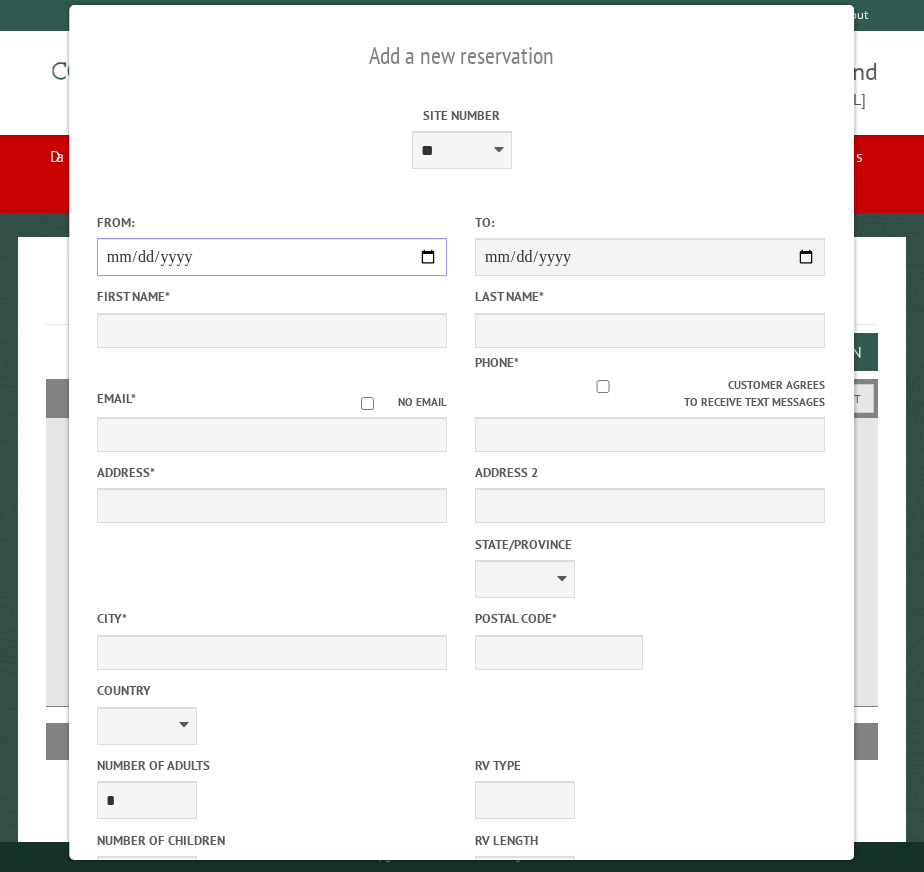 click on "From:" at bounding box center [272, 257] 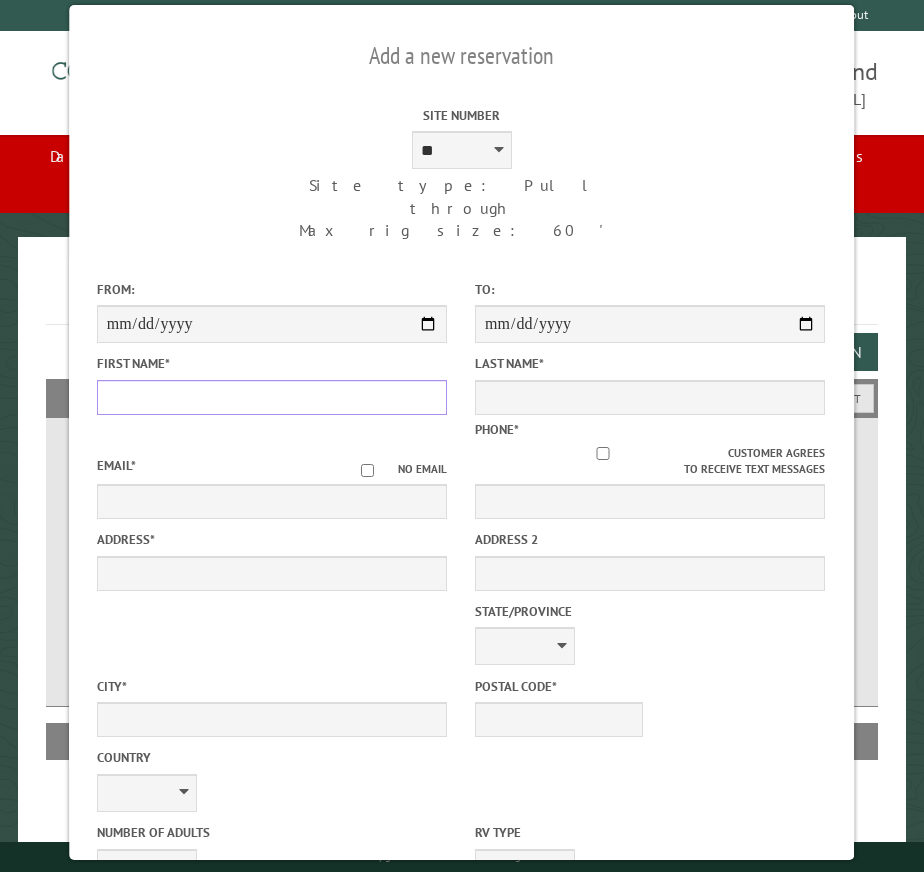 click on "First Name *" at bounding box center [272, 397] 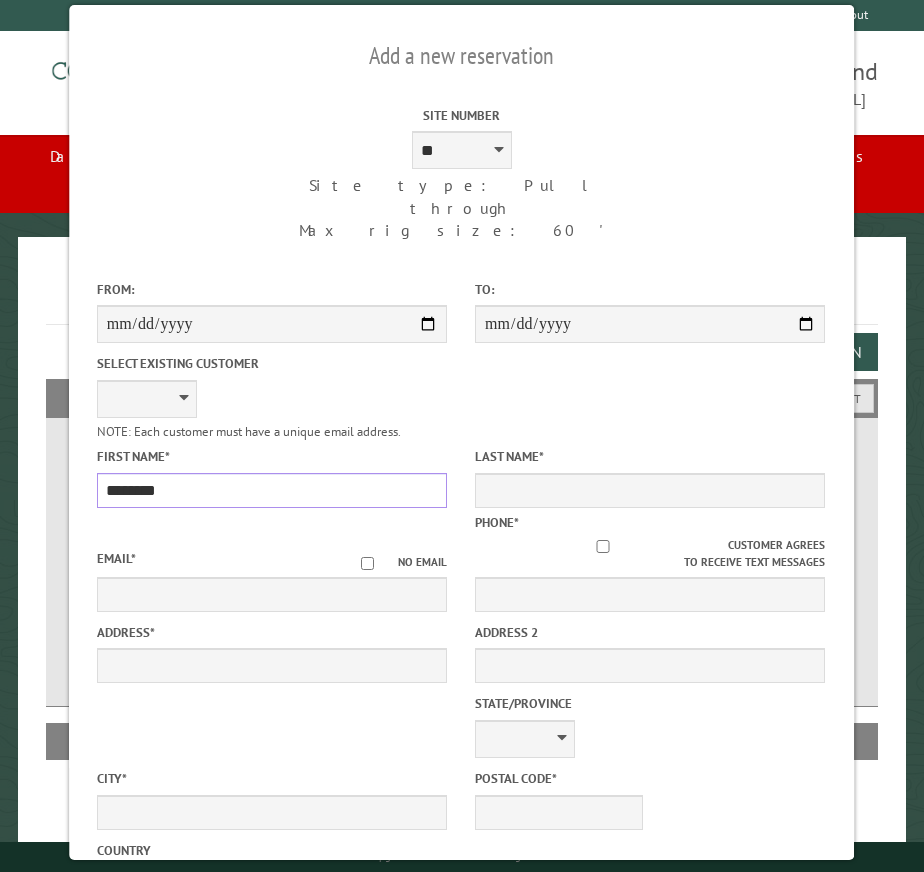 type on "********" 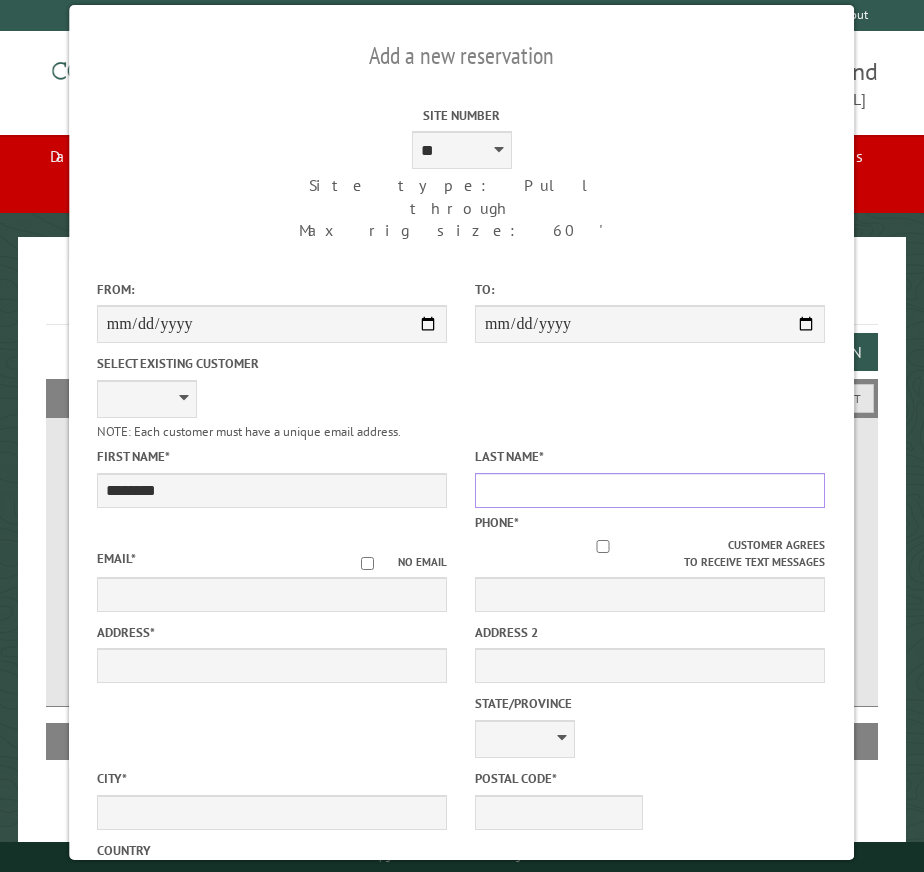 click on "Last Name *" at bounding box center [650, 490] 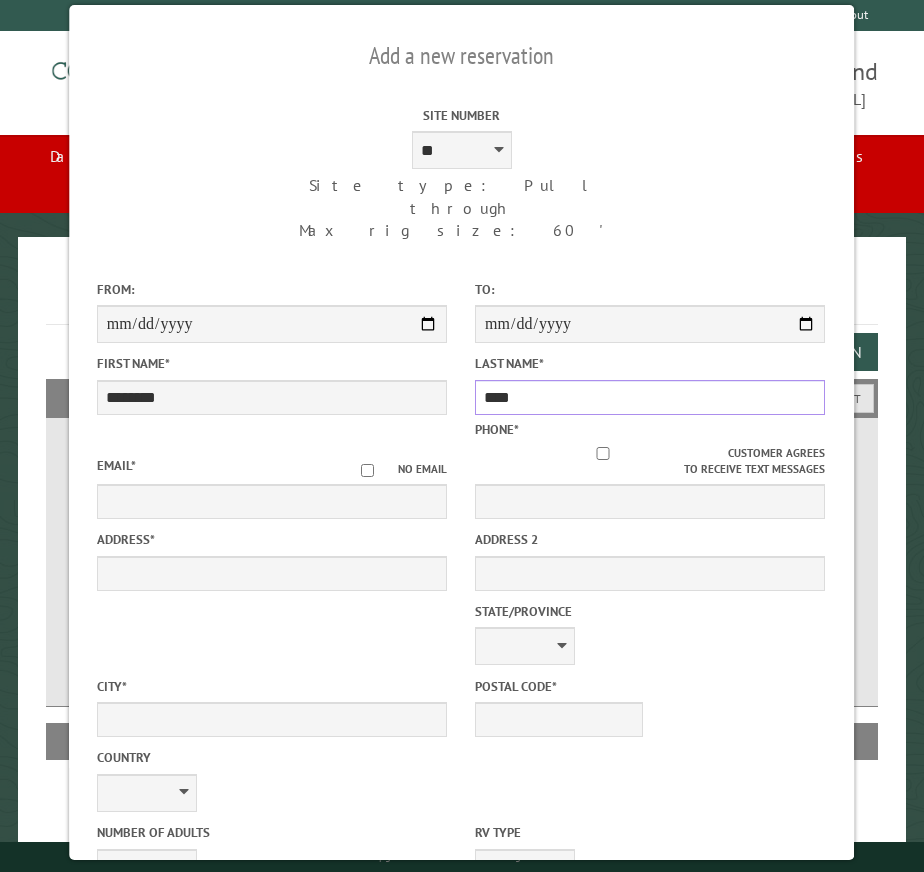 type on "****" 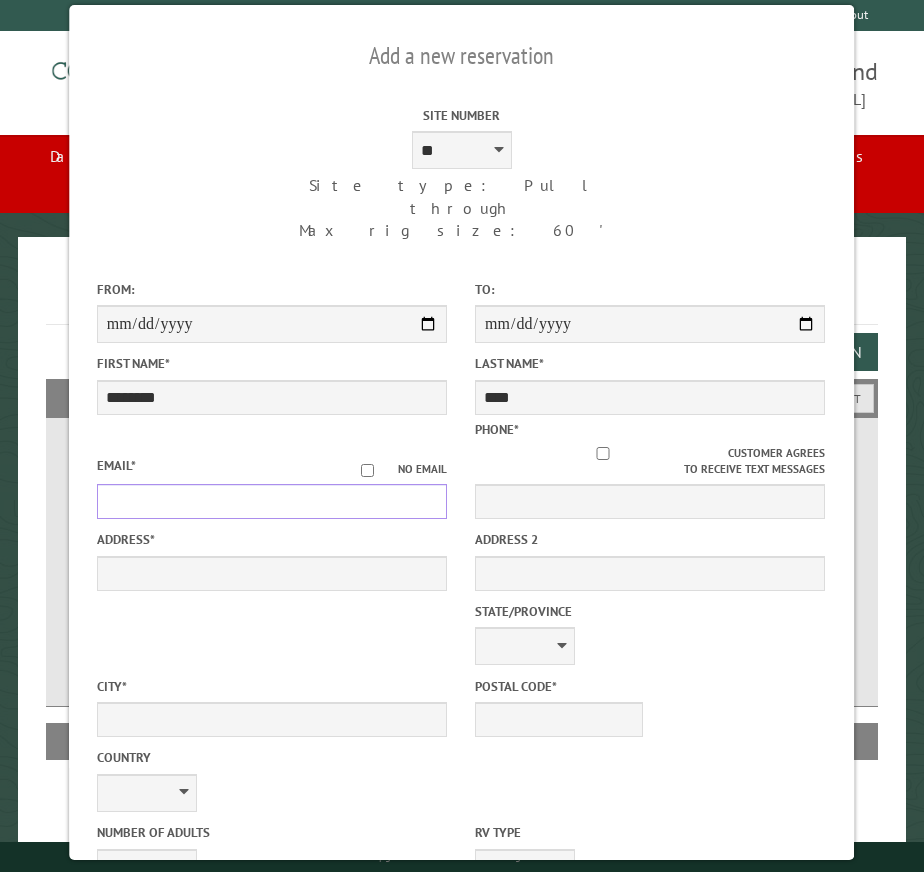 click on "Email *" at bounding box center [272, 501] 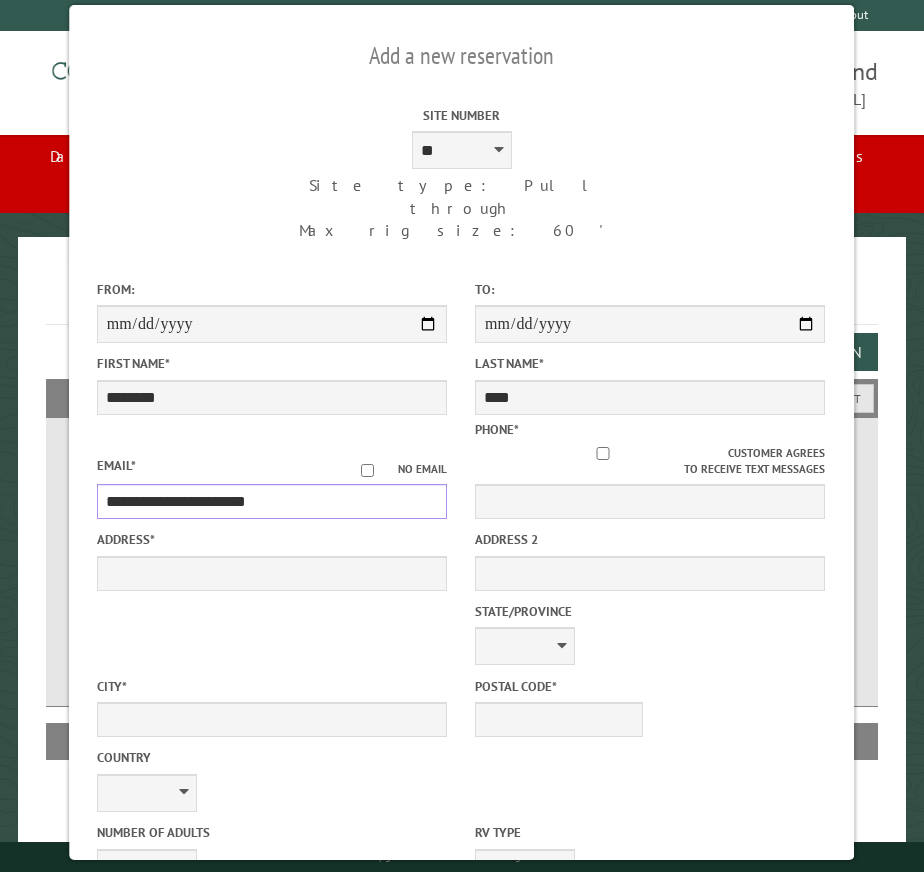type on "**********" 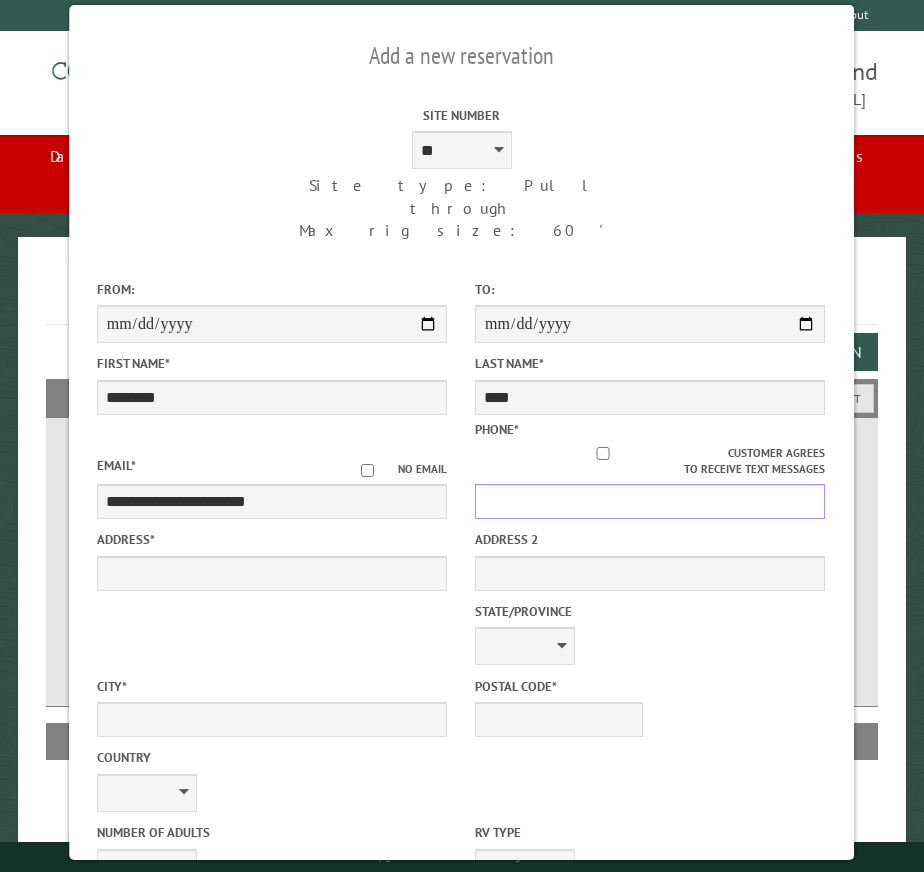 click on "Phone *" at bounding box center [650, 501] 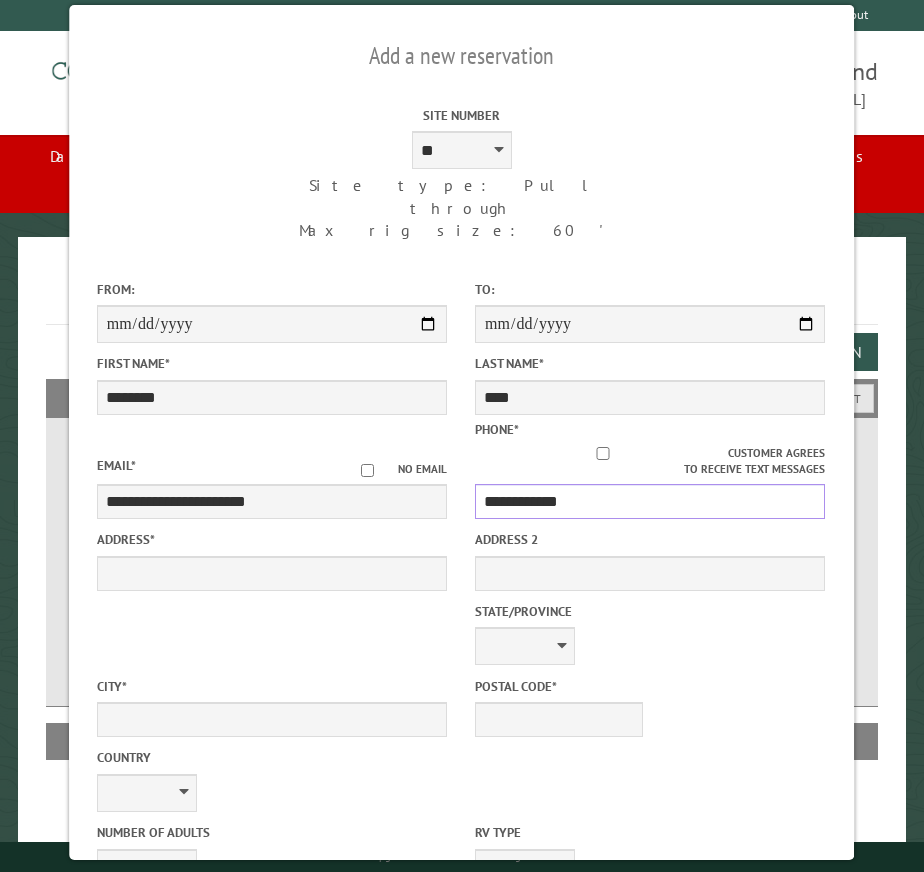 type on "**********" 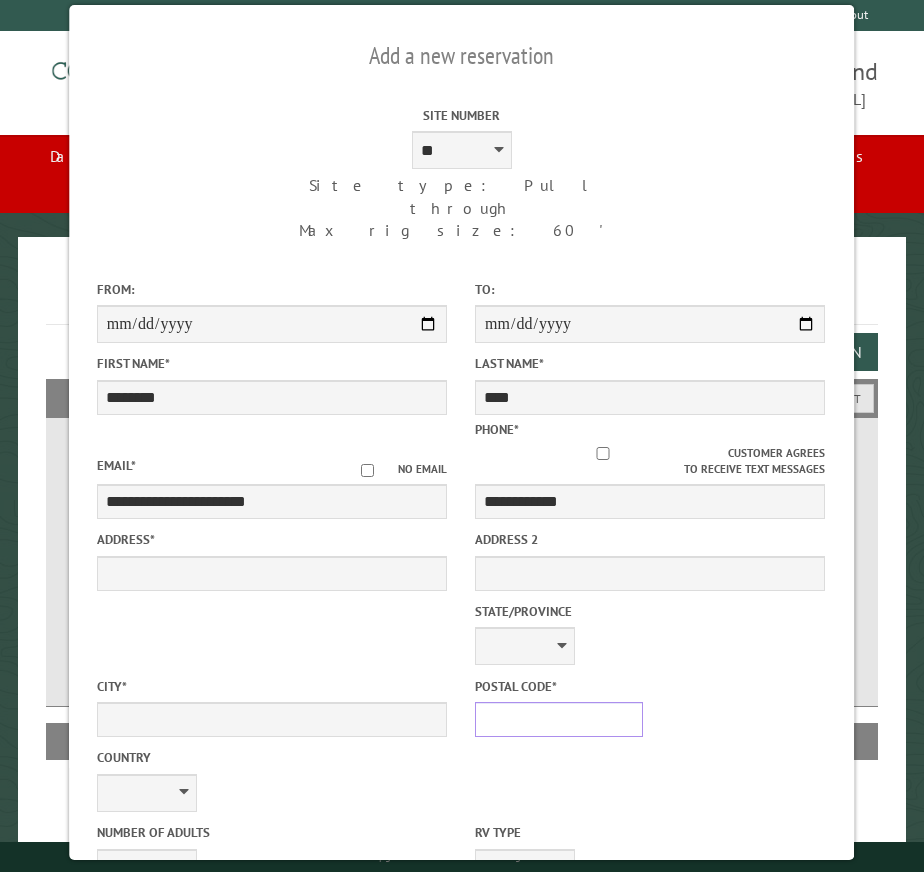 click on "Postal Code *" at bounding box center [559, 719] 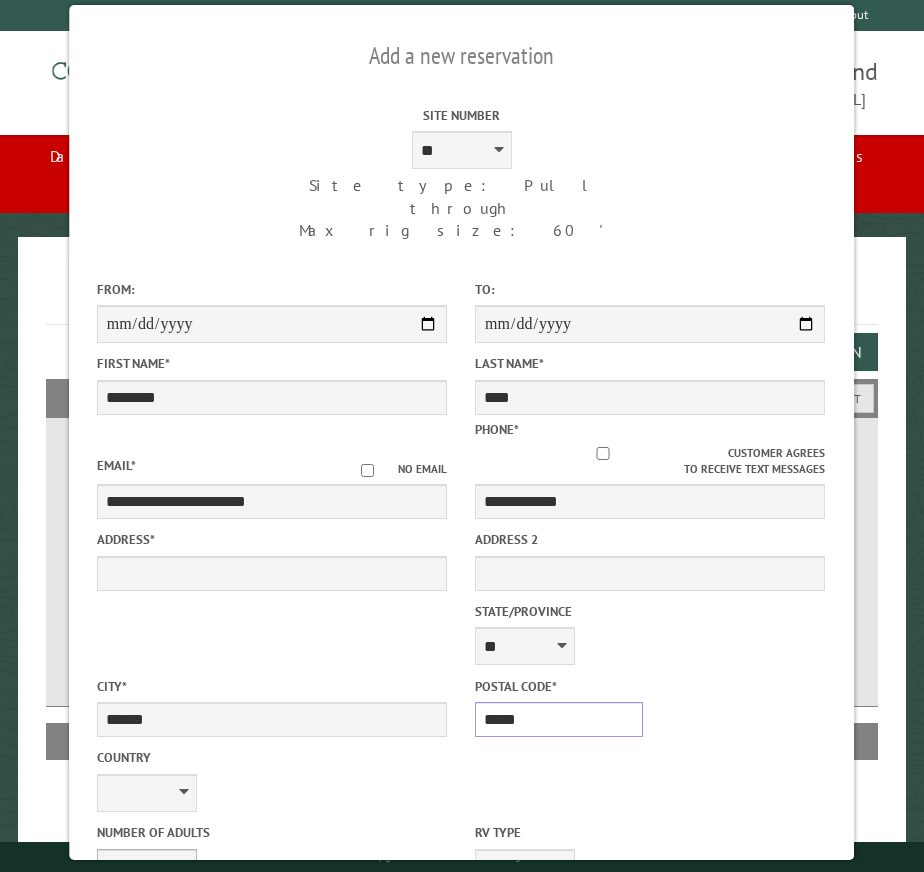 type on "*****" 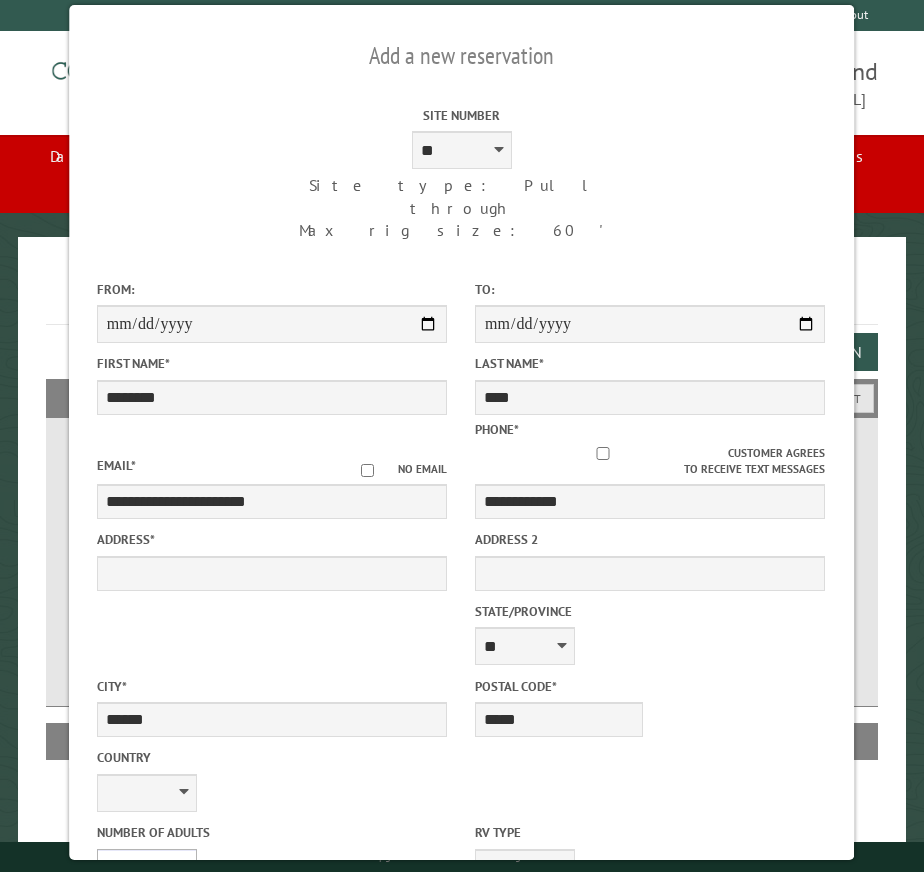 click on "* * * * * * * * * * **" at bounding box center (147, 868) 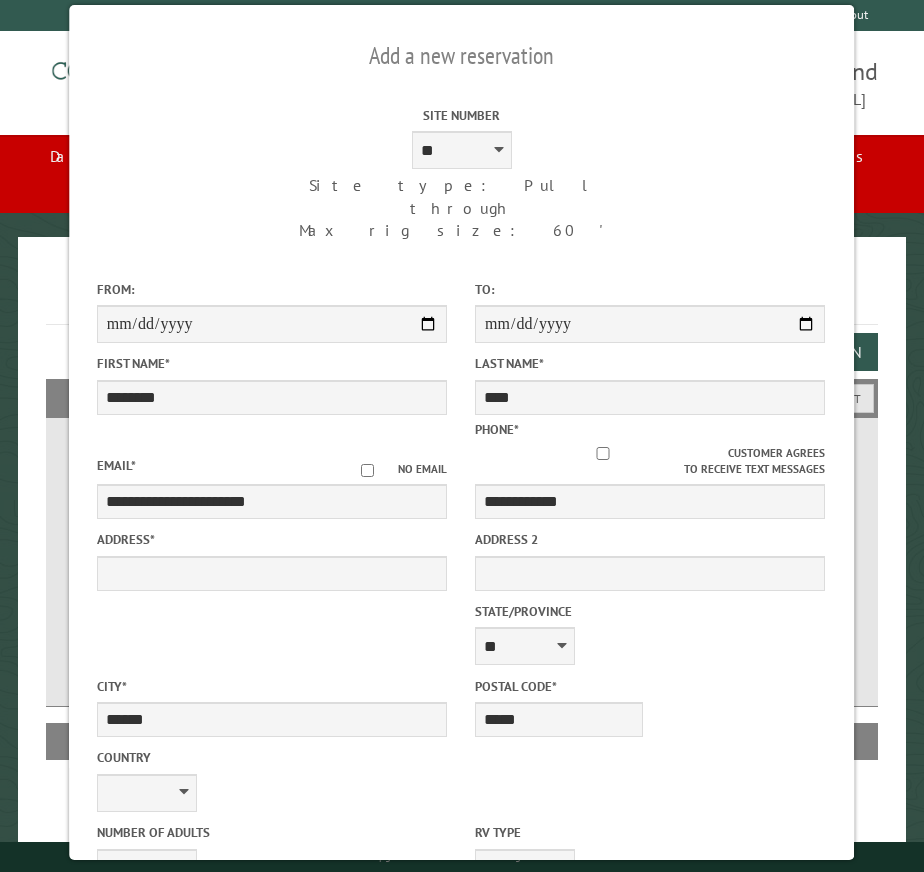 click on "* * * * * * * * * * **" at bounding box center [147, 942] 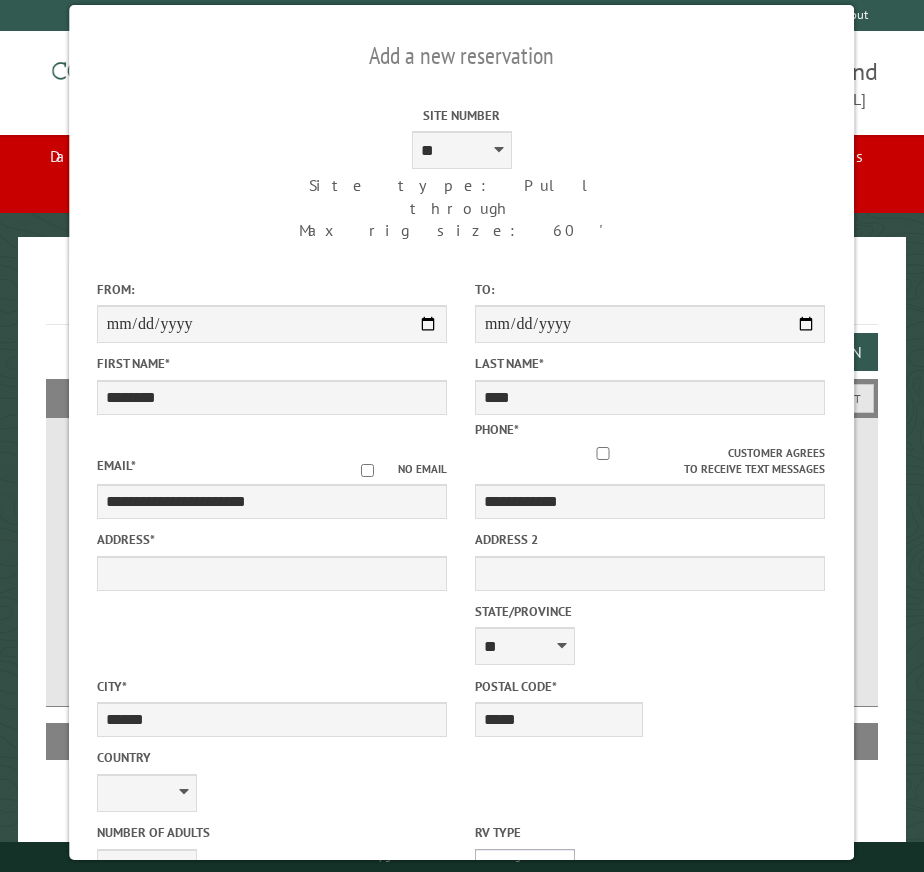 click on "**********" at bounding box center (525, 868) 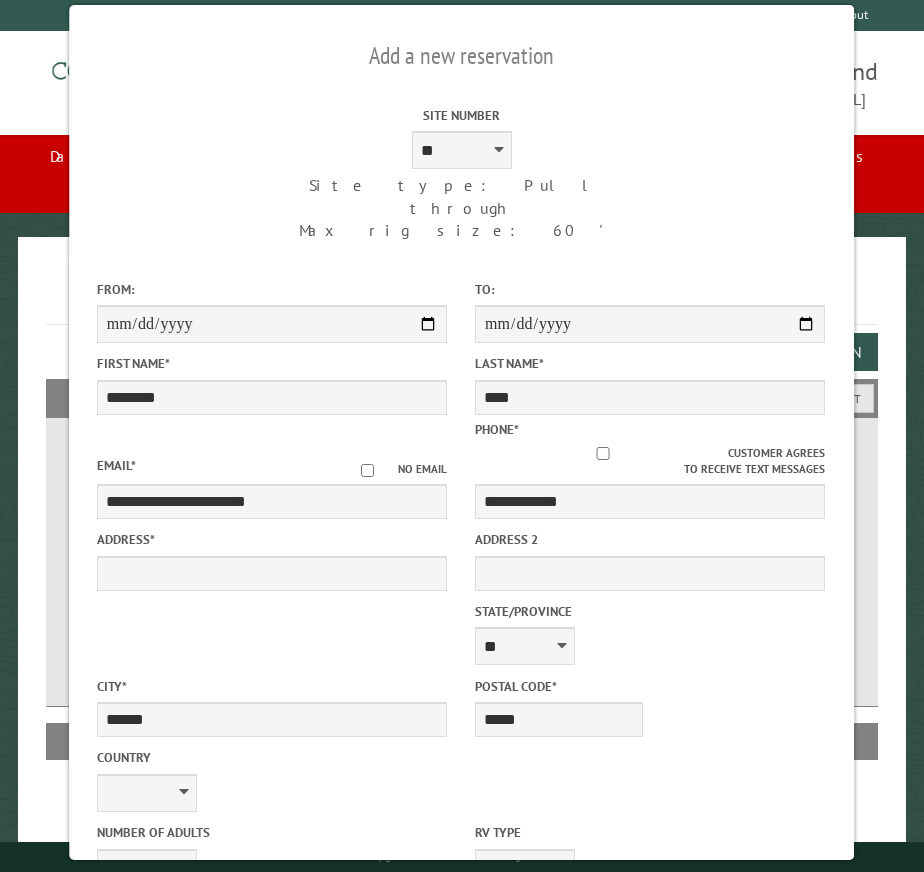 click on "* ** ** ** ** ** ** ** ** ** ** **" at bounding box center (525, 942) 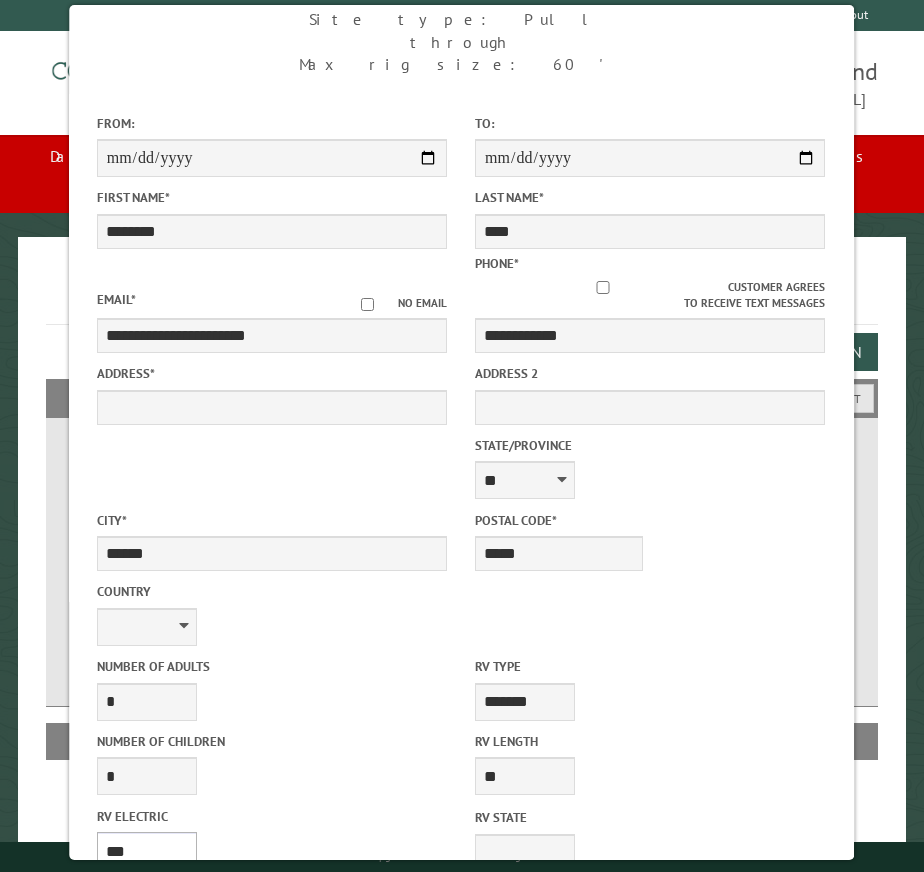 scroll, scrollTop: 200, scrollLeft: 0, axis: vertical 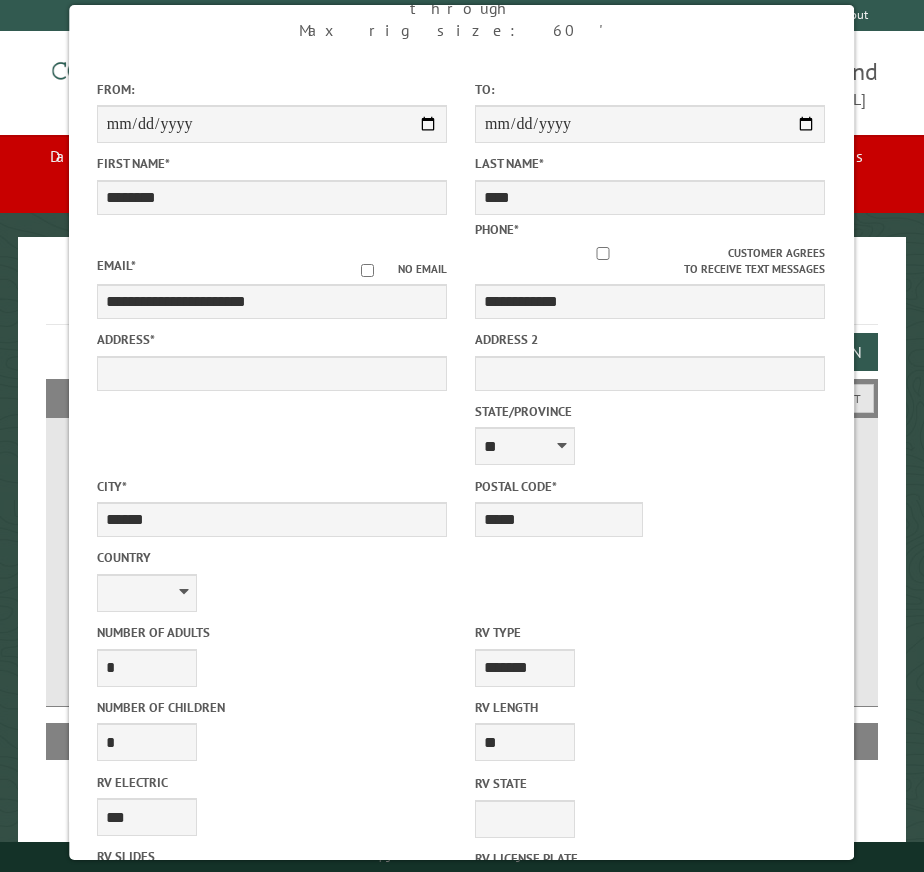 click on "* * * * * * * * * * **" at bounding box center (147, 892) 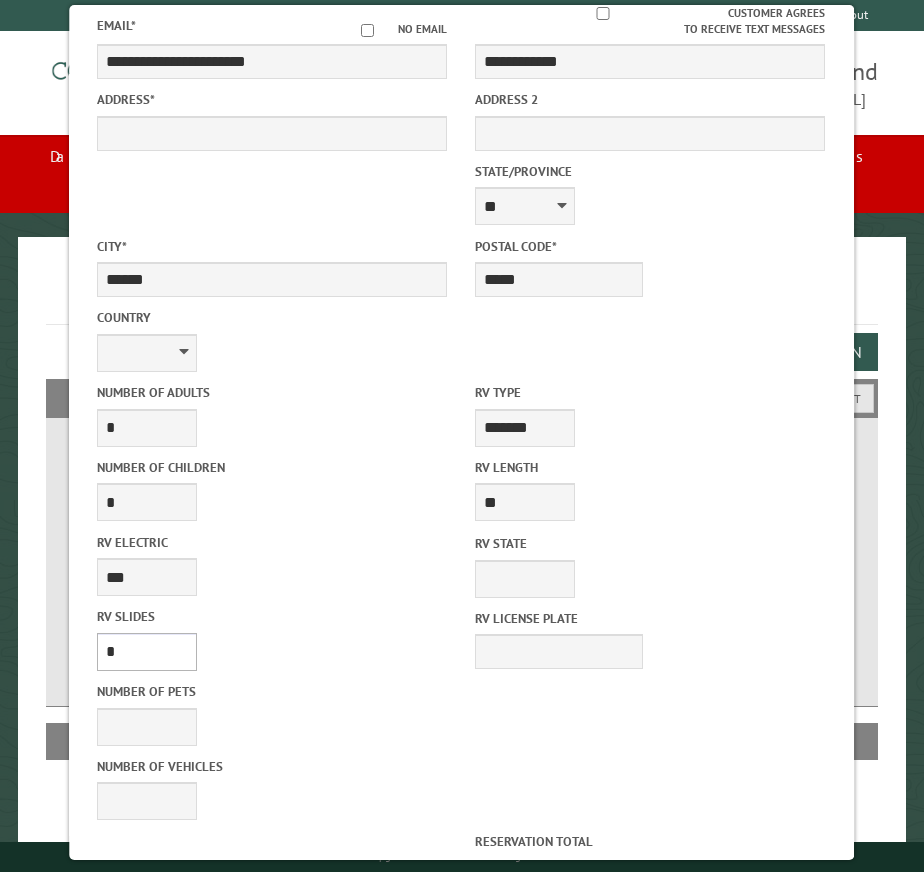 scroll, scrollTop: 458, scrollLeft: 0, axis: vertical 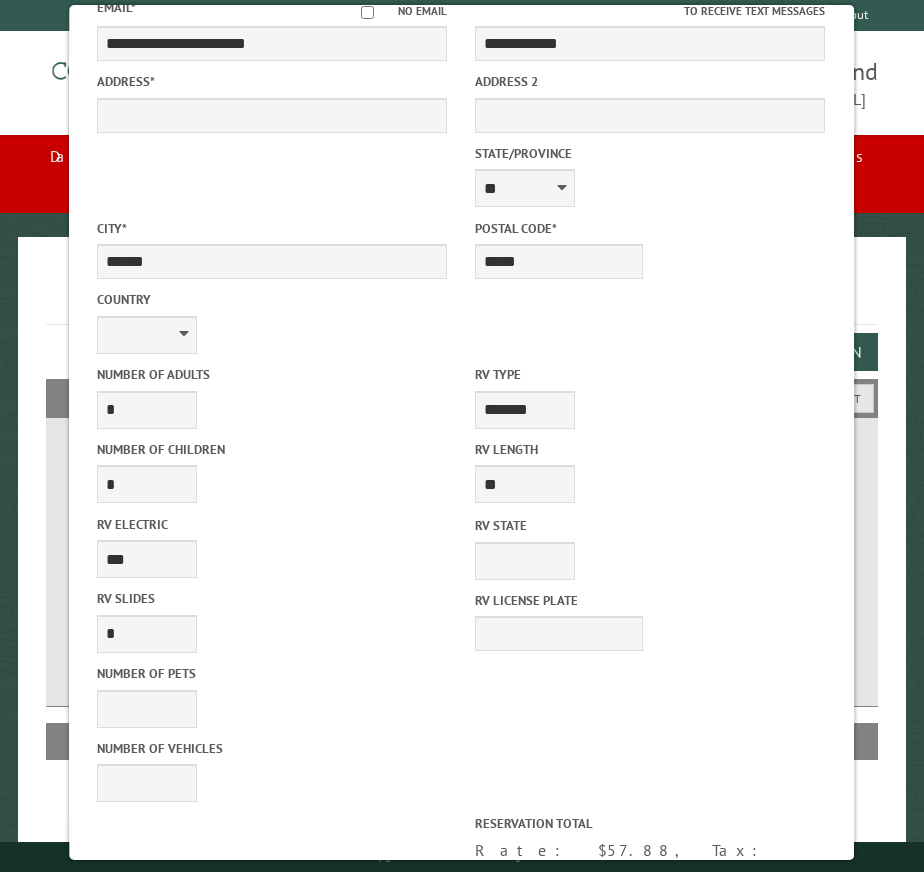 click on "Reserve Now" at bounding box center (371, 1221) 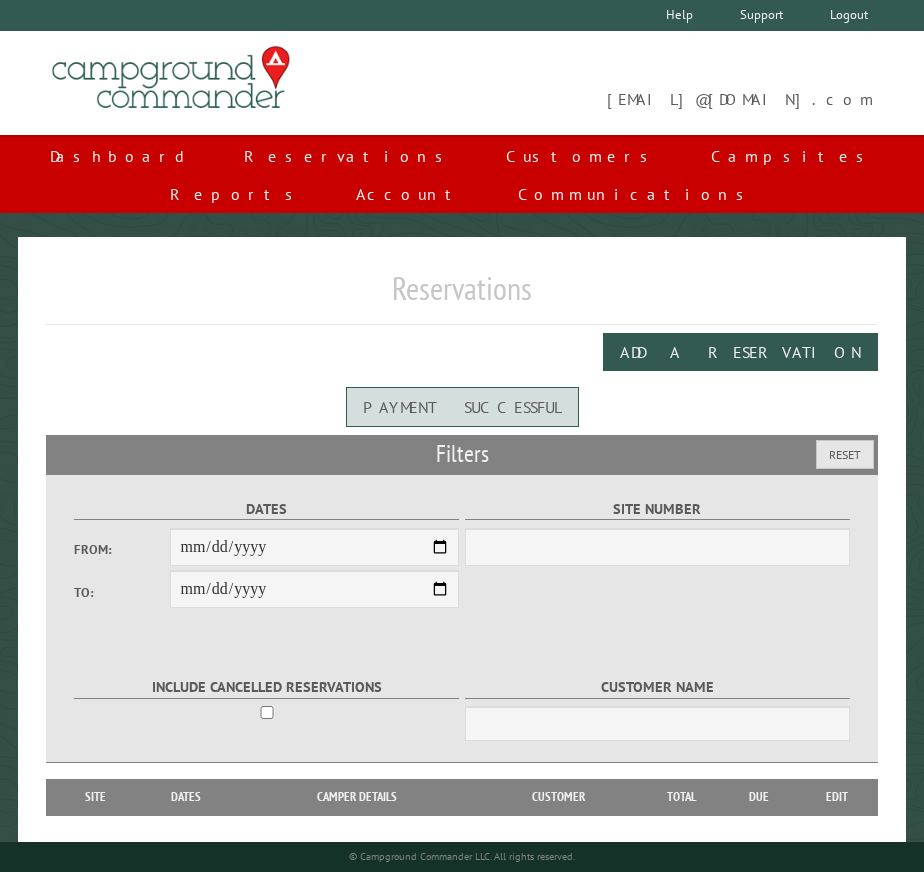 scroll, scrollTop: 0, scrollLeft: 0, axis: both 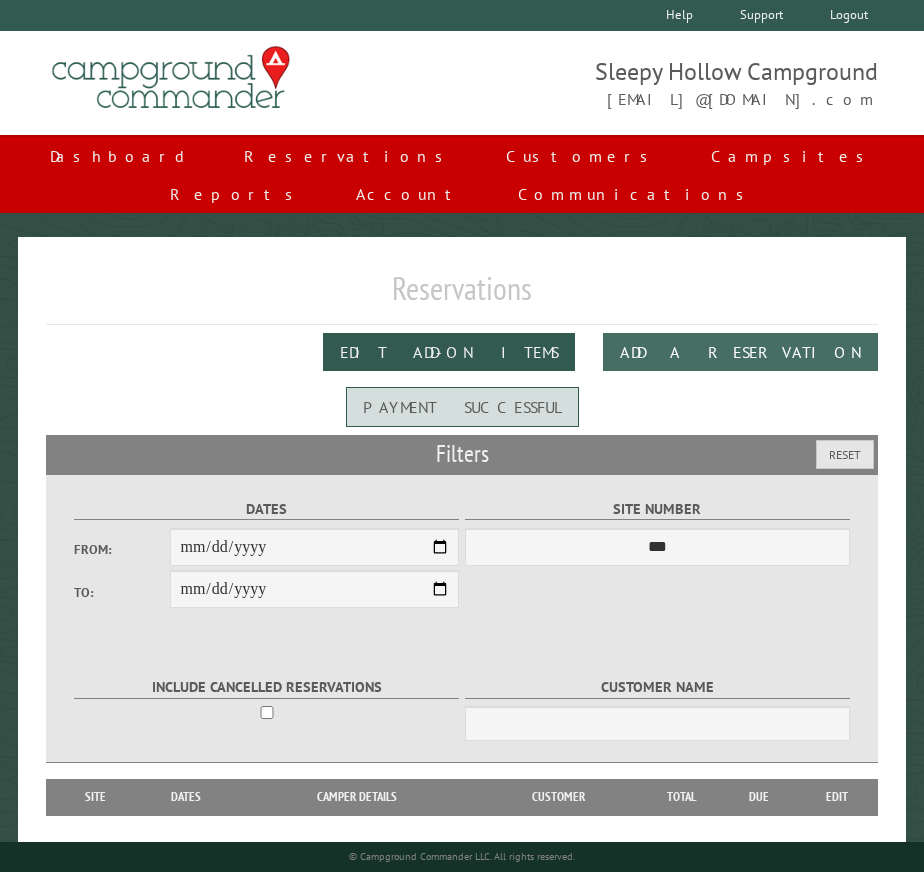 click on "Add a Reservation" at bounding box center (740, 352) 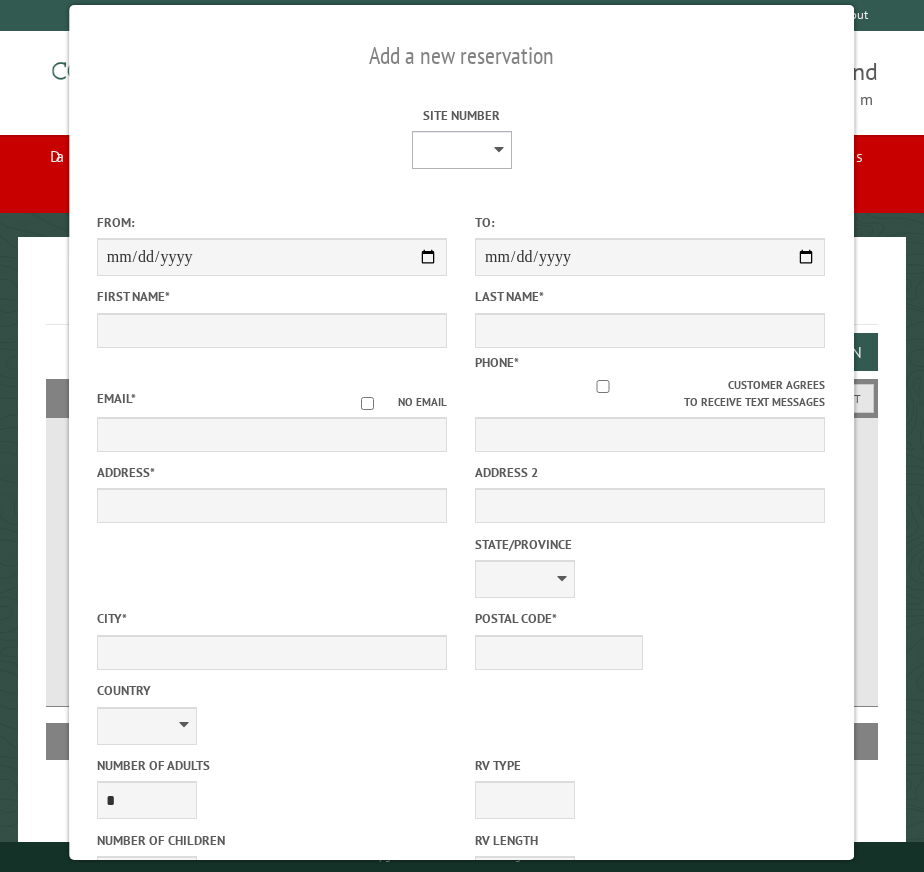 click on "* * * * * * * * * ** *** *** ** ** ** ** ** ** ** ** ** ** *** *** ** ** ** ** ** ** ** ** ** ** *** *** ** ** ** ** ** ** ** ** *** *** ** ** ** ** ** ** *** *** ** ** ** ** ** *** ** ** ** ** ** ** ** ** ** ** ** ** ** ** ** ** ** ** ** ** ** ** ** ** **" at bounding box center (462, 150) 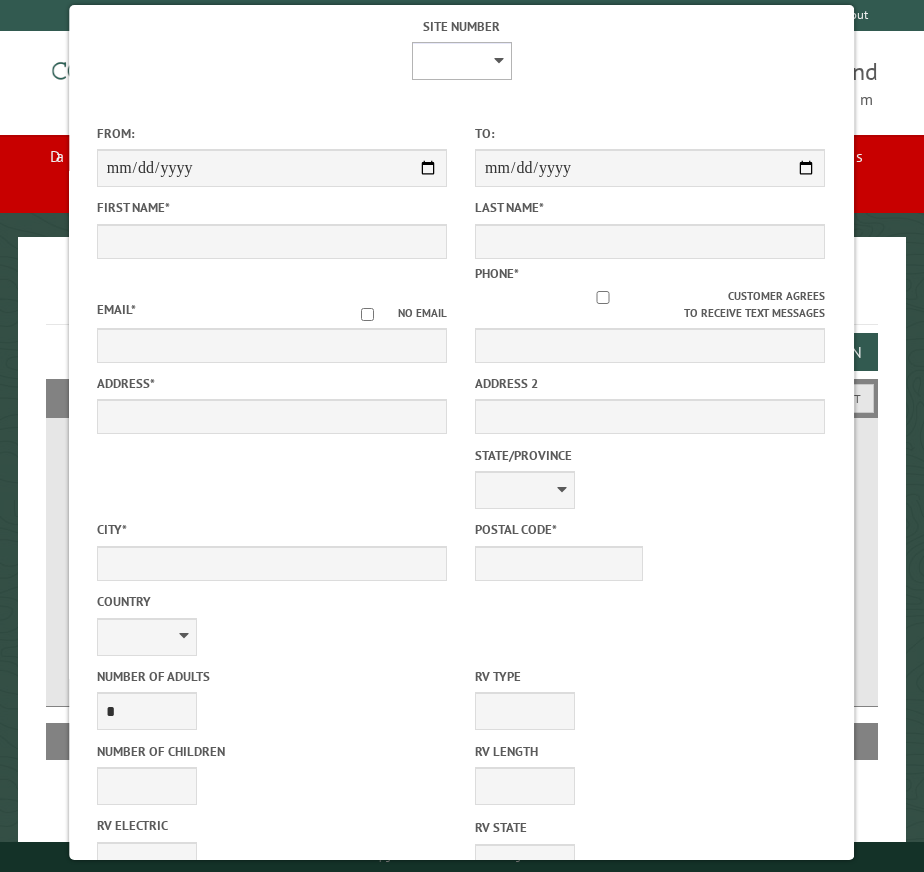 scroll, scrollTop: 0, scrollLeft: 0, axis: both 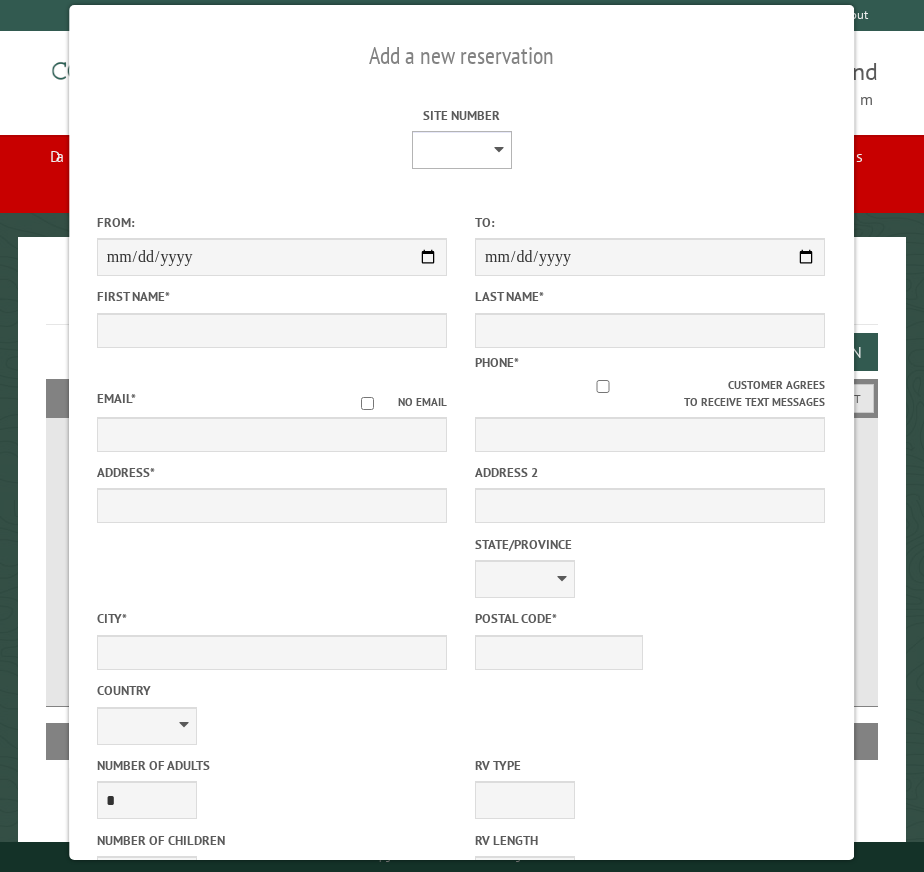 click on "* * * * * * * * * ** *** *** ** ** ** ** ** ** ** ** ** ** *** *** ** ** ** ** ** ** ** ** ** ** *** *** ** ** ** ** ** ** ** ** *** *** ** ** ** ** ** ** *** *** ** ** ** ** ** *** ** ** ** ** ** ** ** ** ** ** ** ** ** ** ** ** ** ** ** ** ** ** ** ** **" at bounding box center [462, 150] 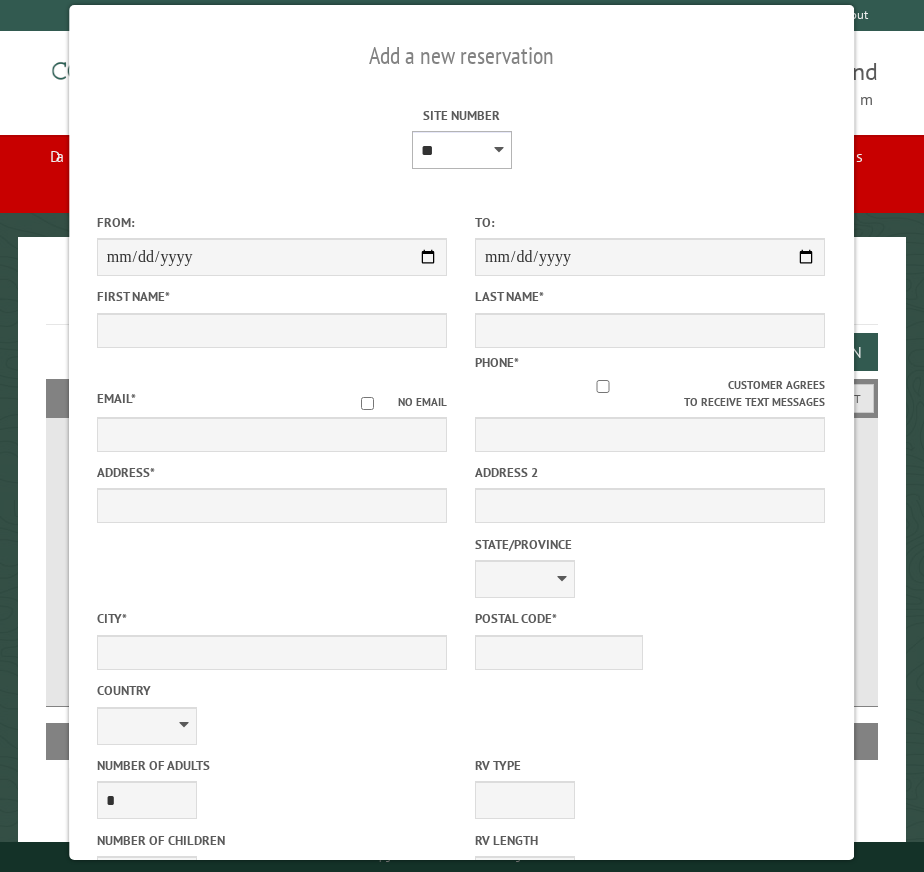 click on "* * * * * * * * * ** *** *** ** ** ** ** ** ** ** ** ** ** *** *** ** ** ** ** ** ** ** ** ** ** *** *** ** ** ** ** ** ** ** ** *** *** ** ** ** ** ** ** *** *** ** ** ** ** ** *** ** ** ** ** ** ** ** ** ** ** ** ** ** ** ** ** ** ** ** ** ** ** ** ** **" at bounding box center [462, 150] 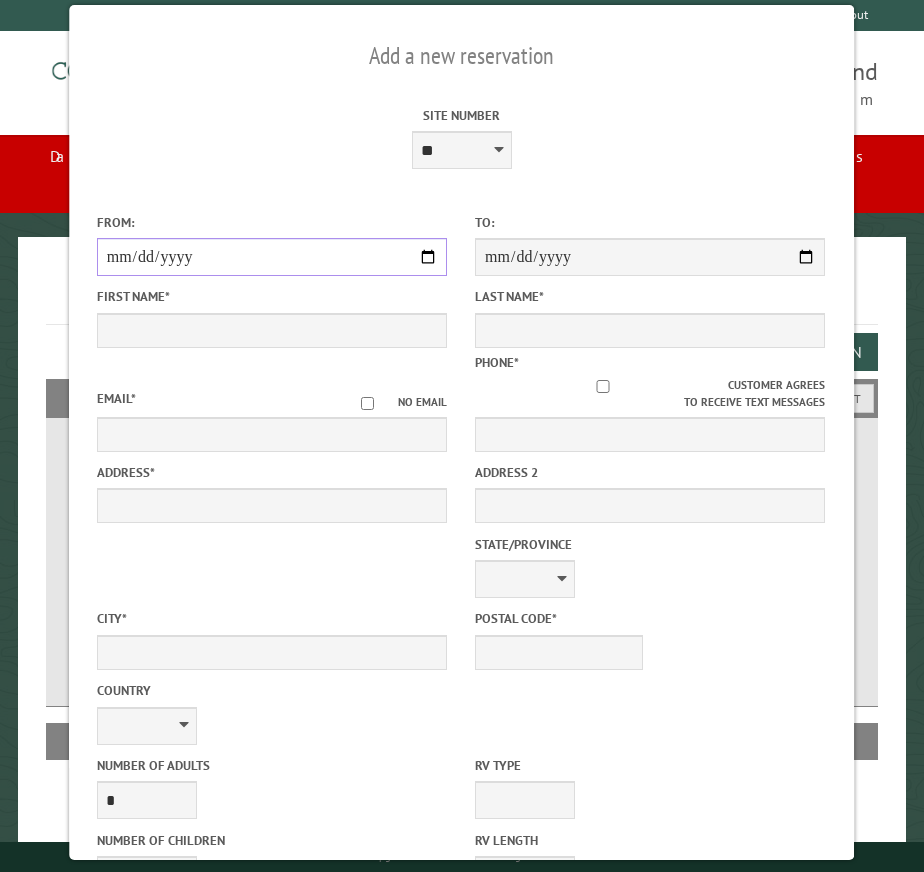 click on "From:" at bounding box center [272, 257] 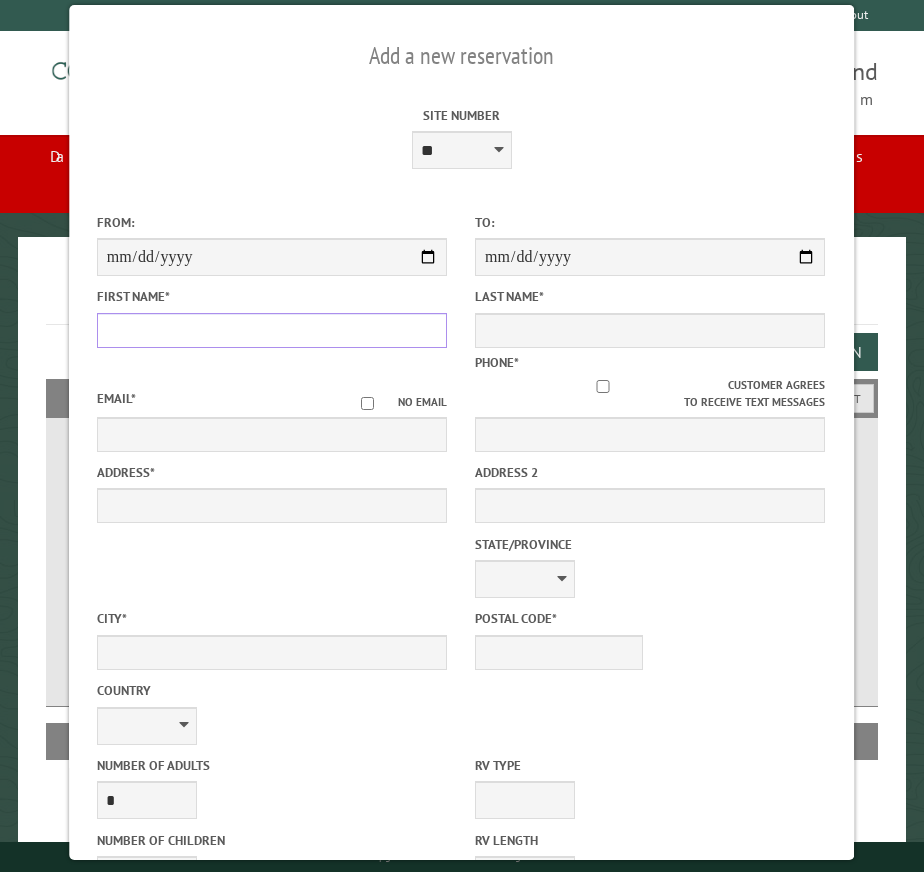 click on "First Name *" at bounding box center [272, 330] 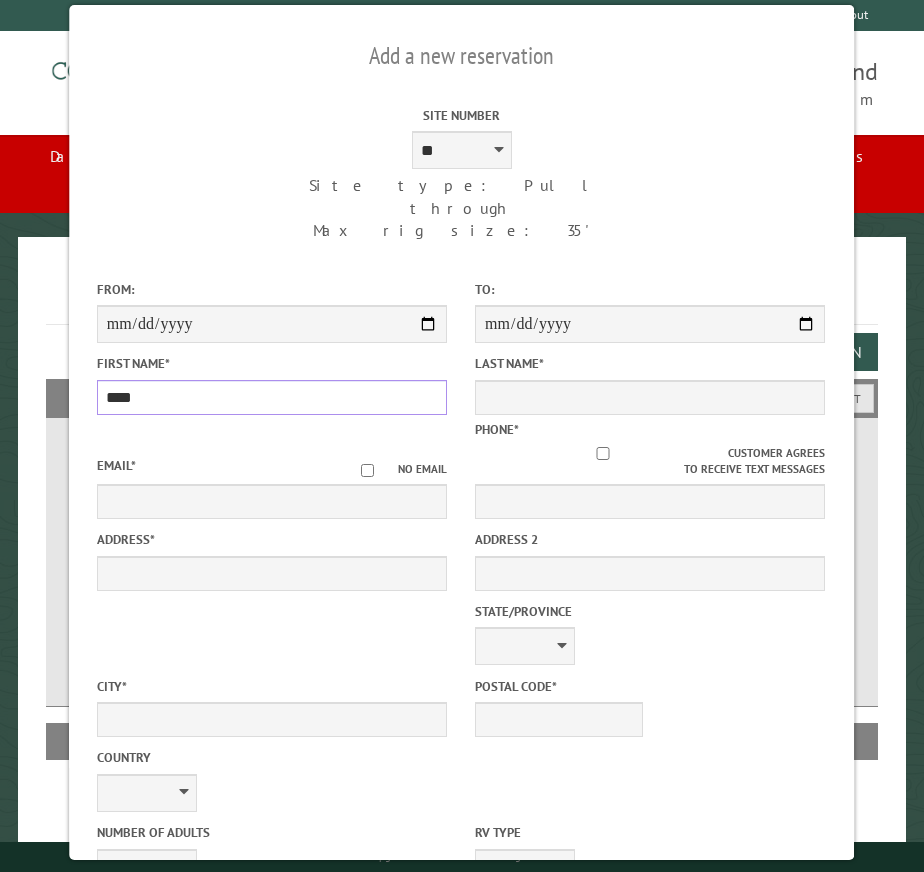 type on "****" 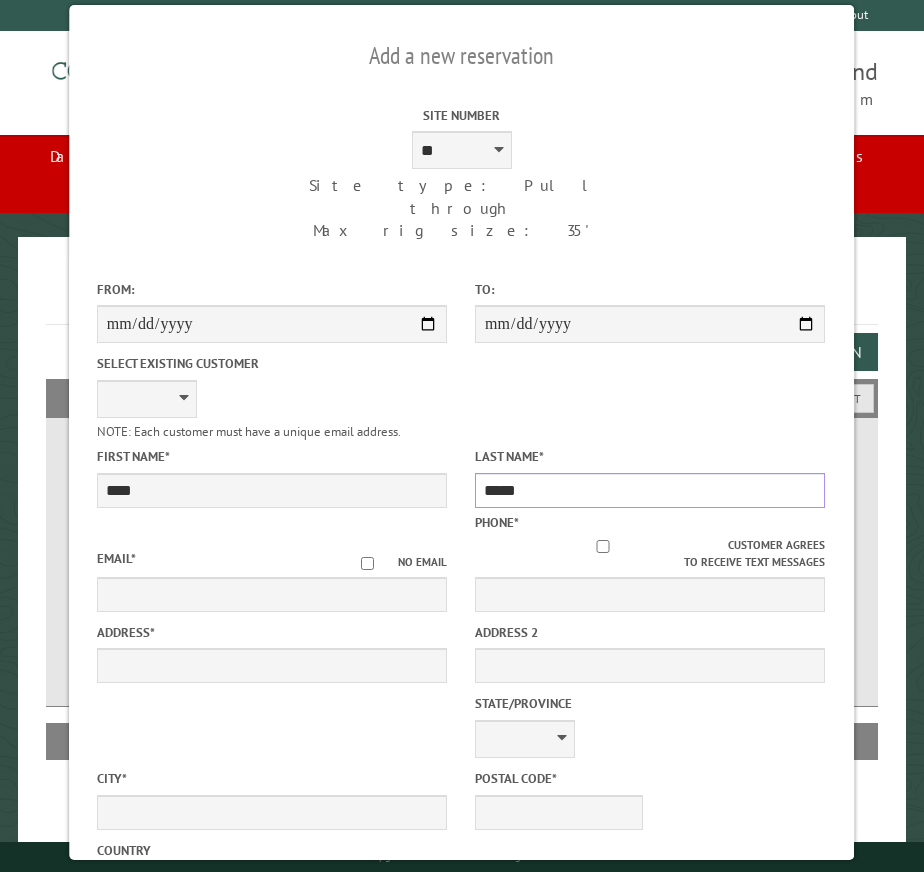 type on "*****" 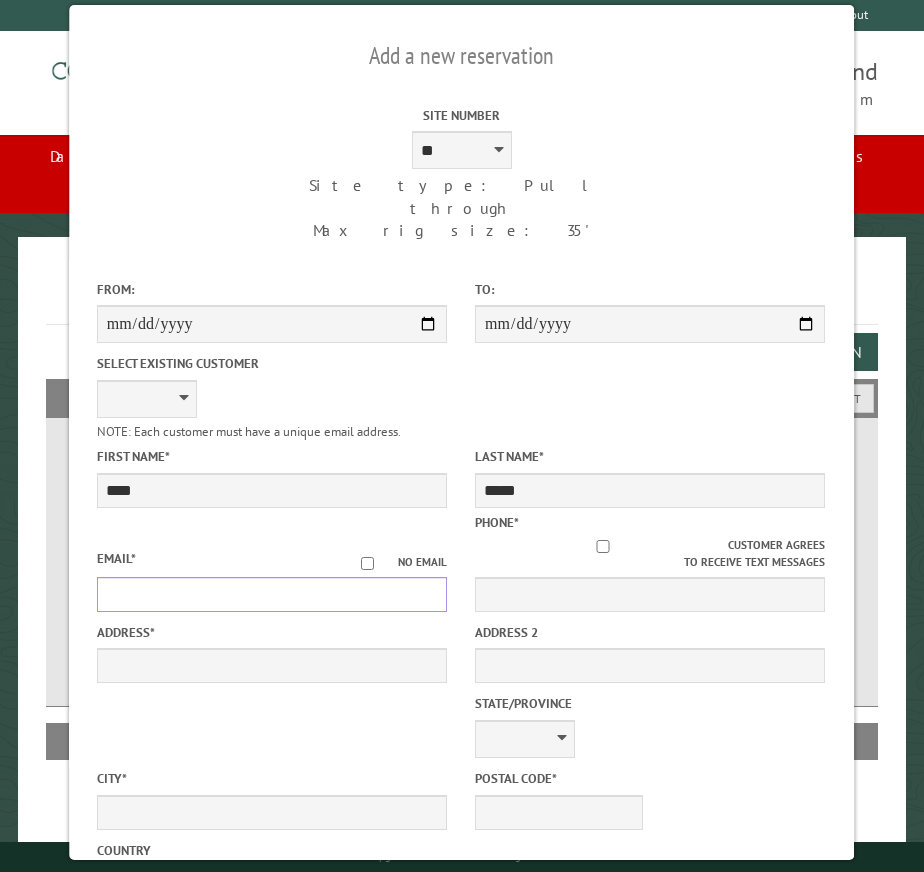 click on "Email *" at bounding box center (272, 594) 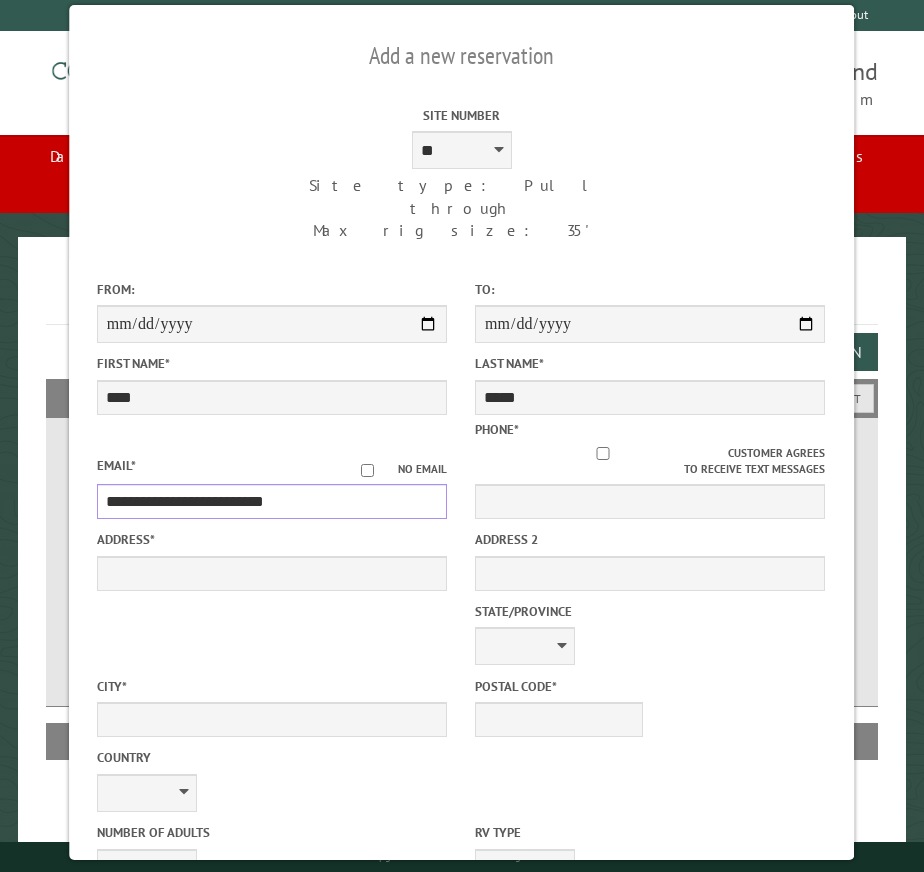 drag, startPoint x: 244, startPoint y: 463, endPoint x: 260, endPoint y: 463, distance: 16 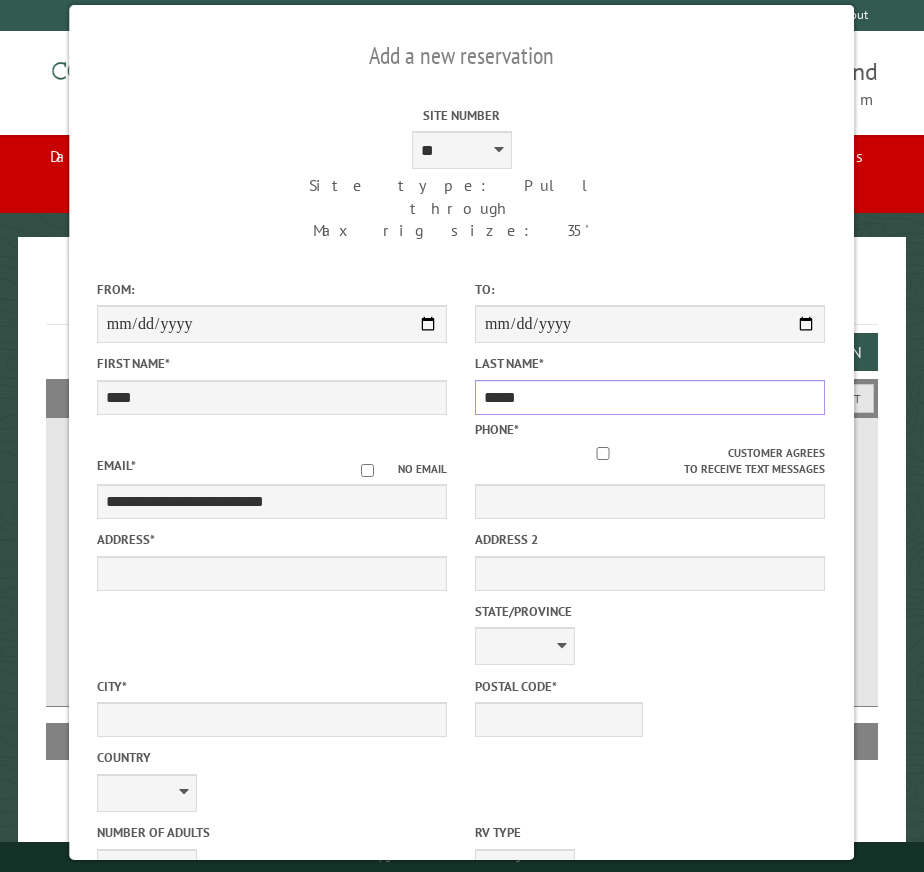 click on "*****" at bounding box center (650, 397) 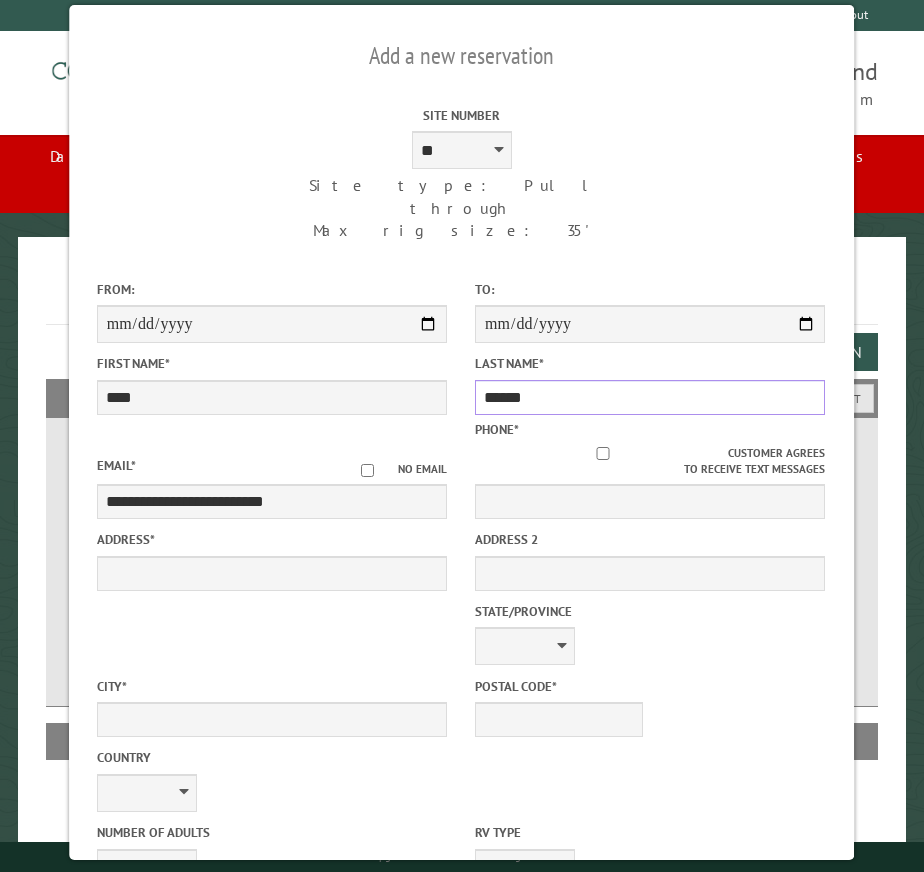 type on "******" 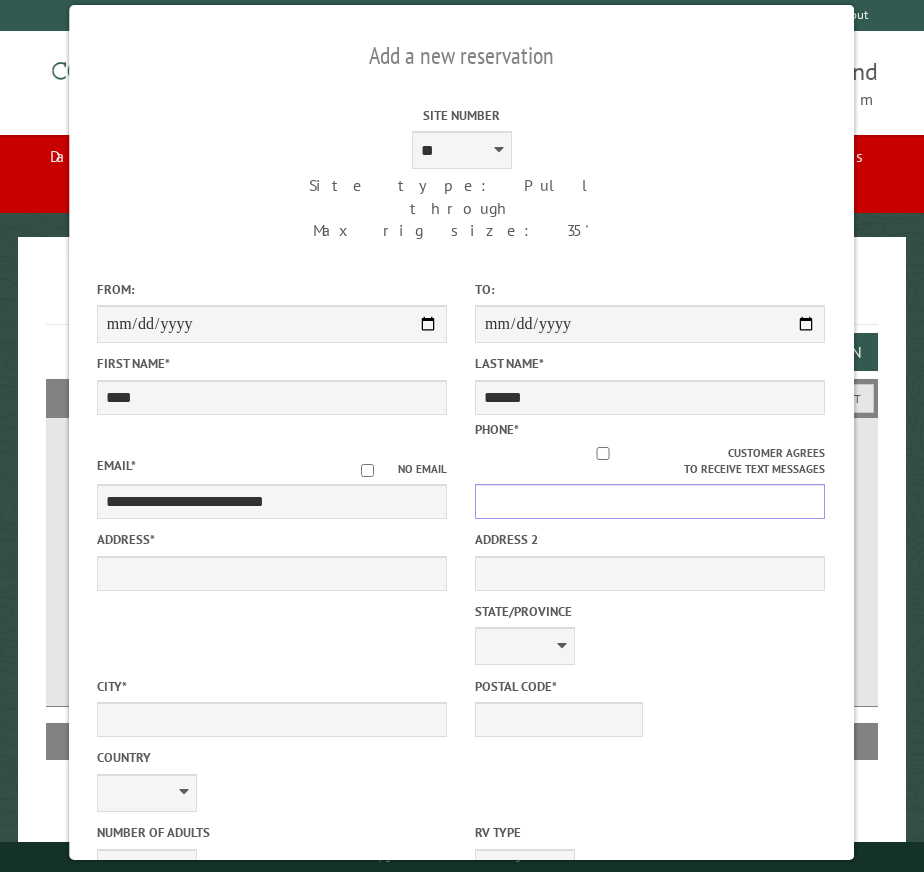click on "Phone *" at bounding box center [650, 501] 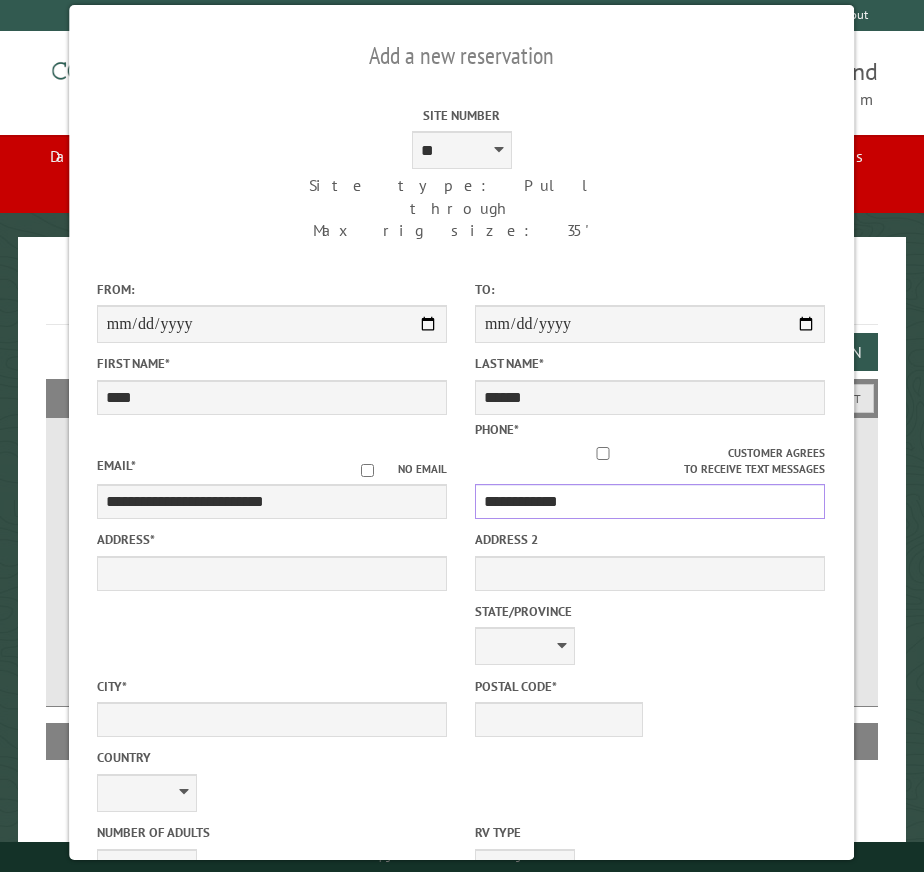 type on "**********" 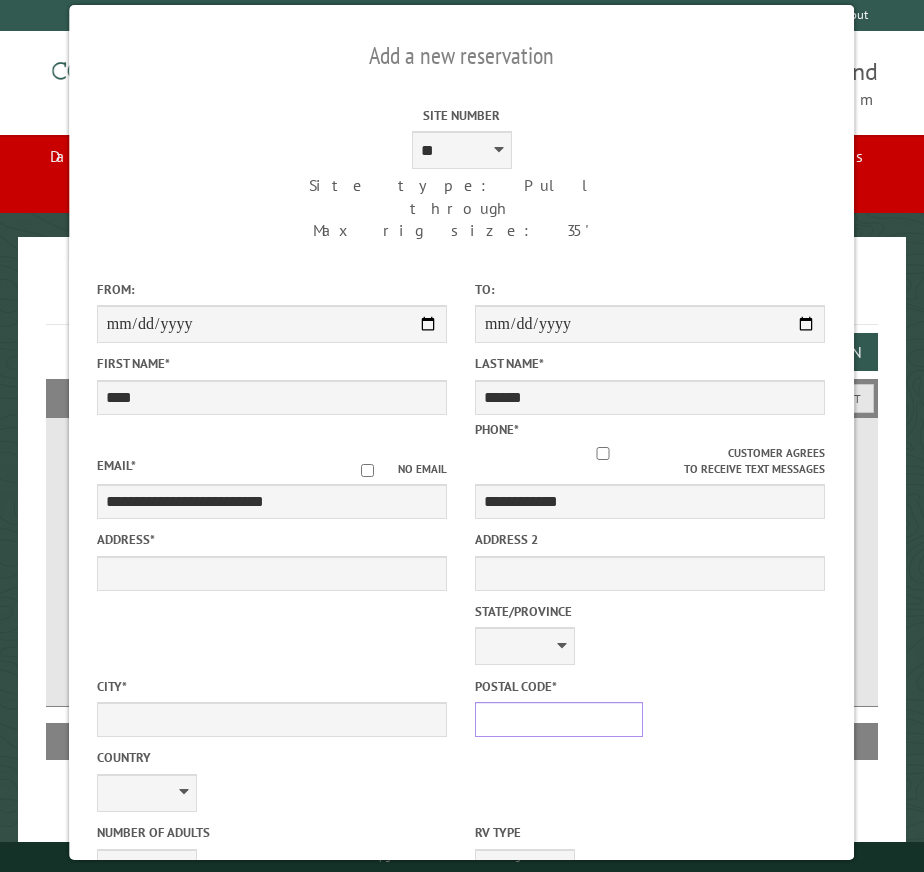 click on "Postal Code *" at bounding box center (559, 719) 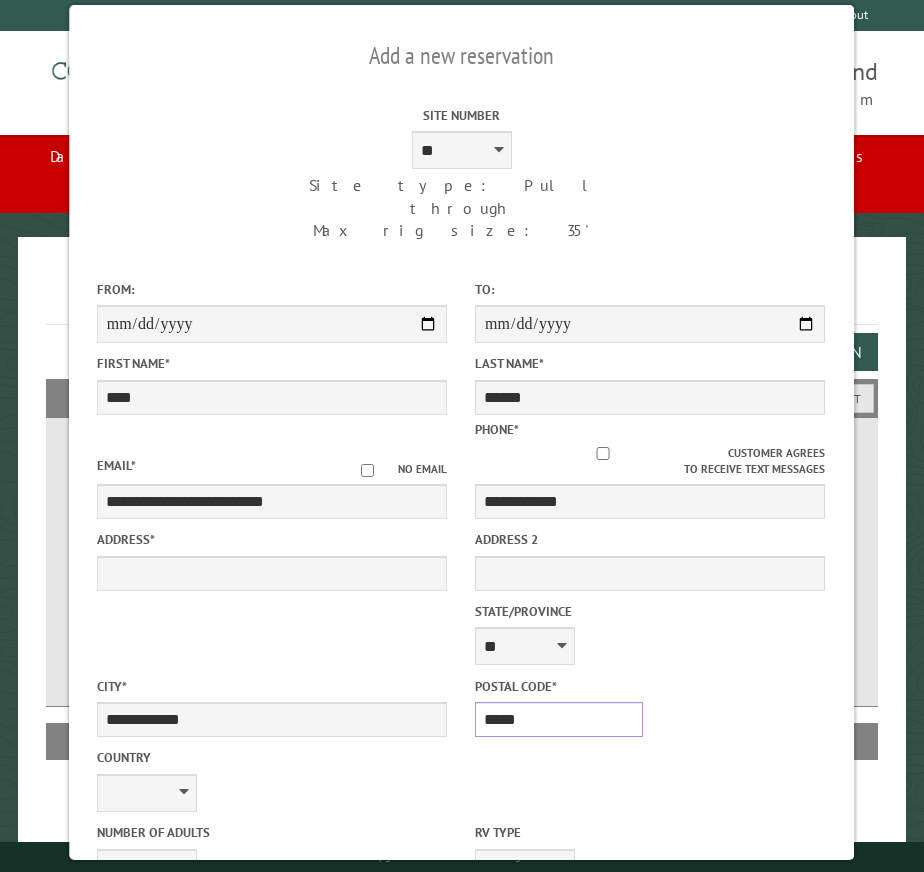 type on "*****" 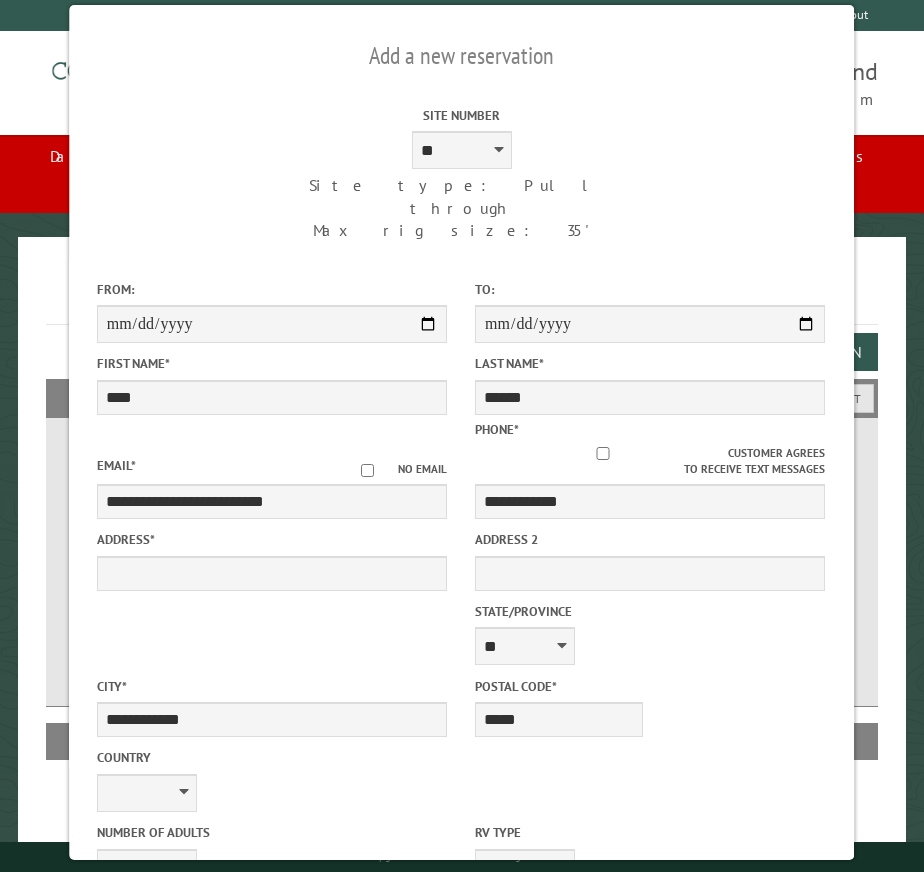 click on "**********" at bounding box center (462, 582) 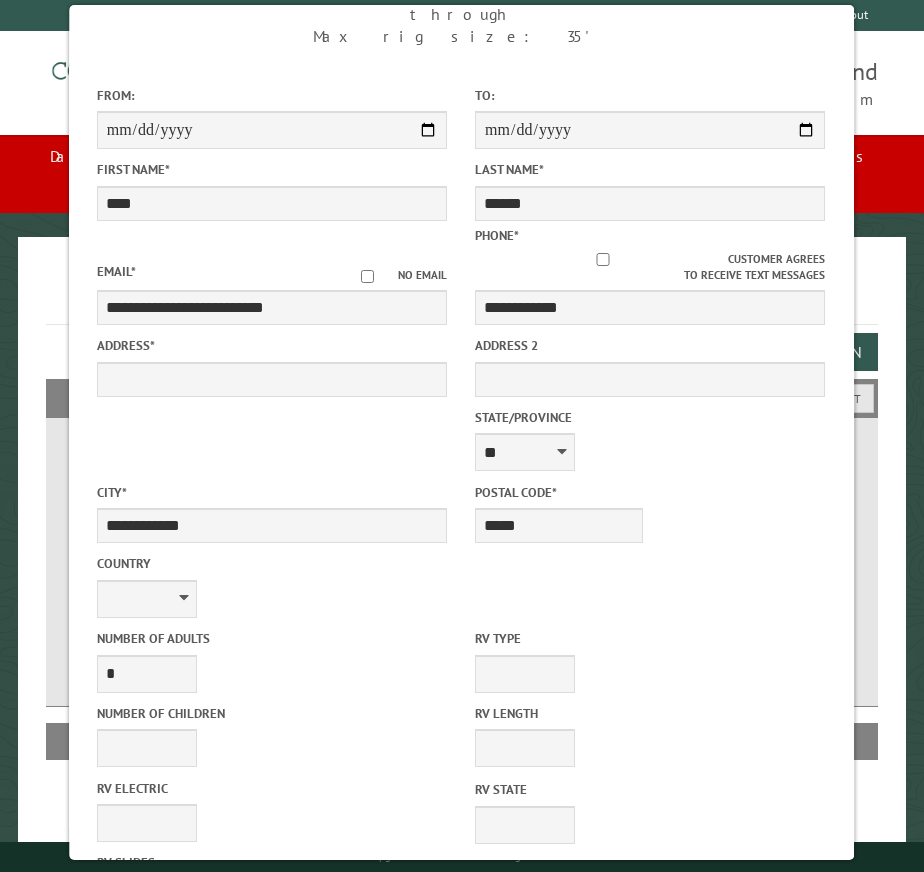 scroll, scrollTop: 200, scrollLeft: 0, axis: vertical 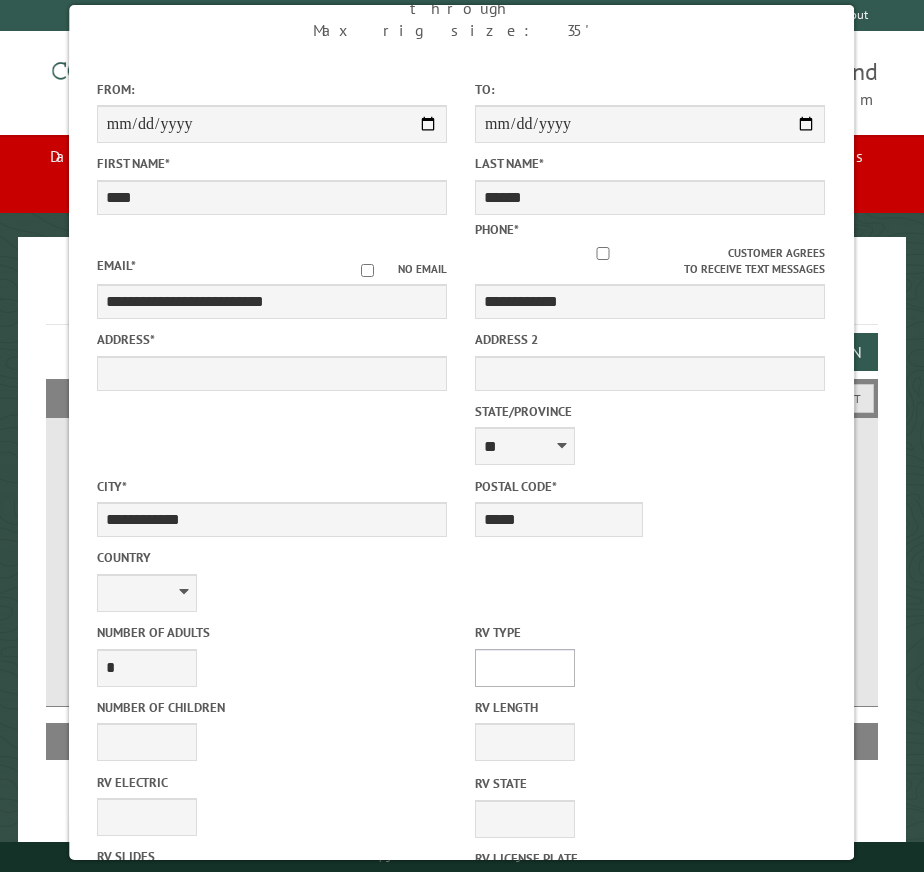 click on "**********" at bounding box center [525, 668] 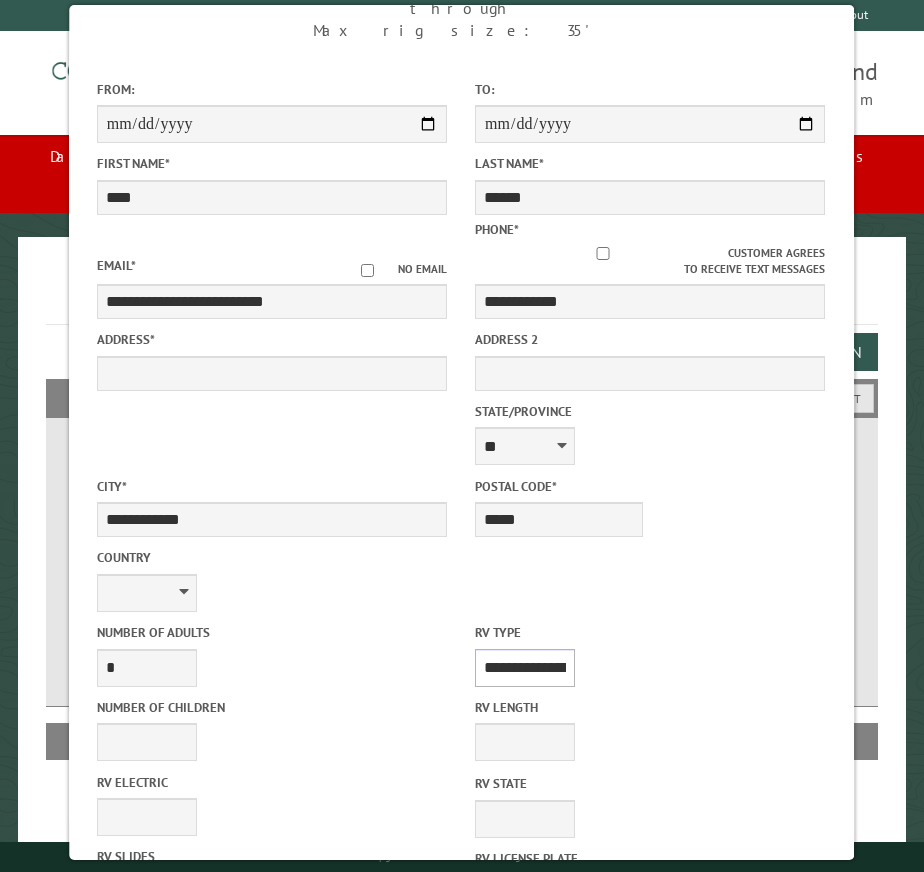 click on "**********" at bounding box center [525, 668] 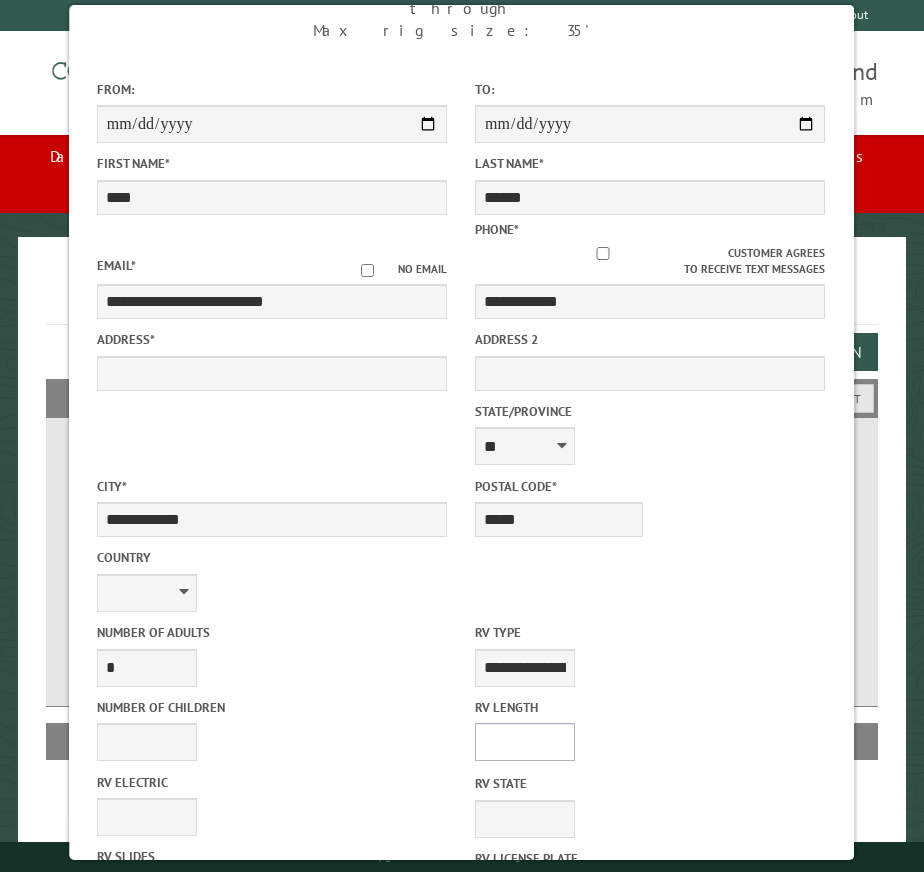 click on "* ** ** ** ** ** ** ** ** ** ** **" at bounding box center (525, 742) 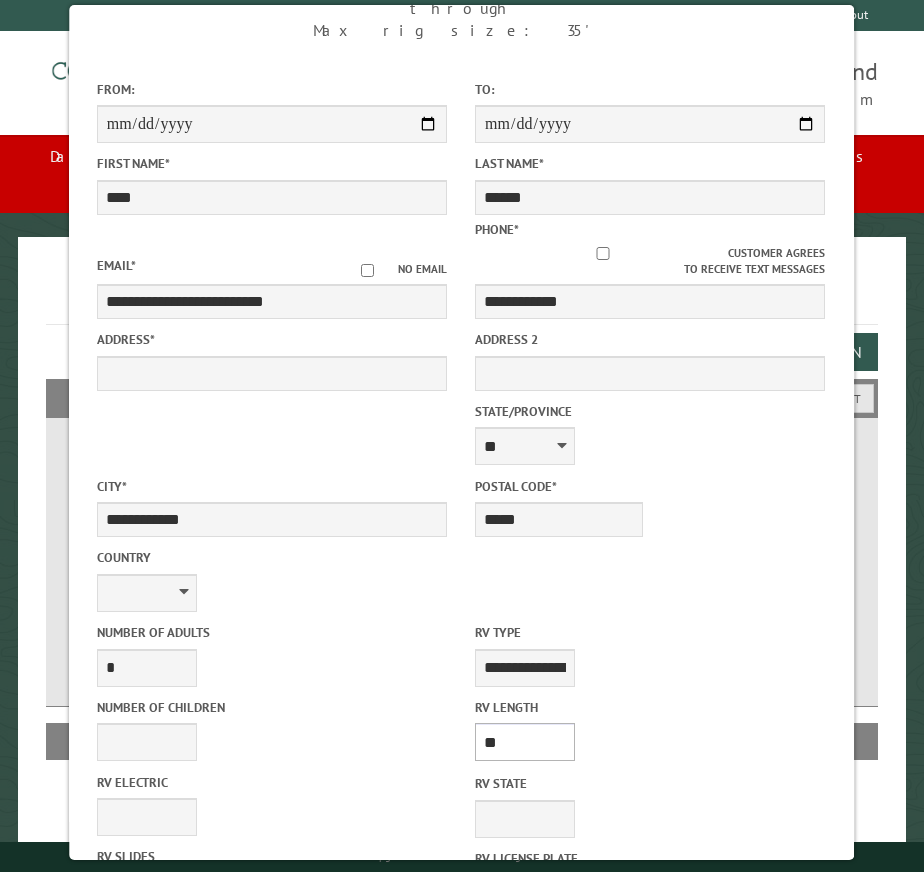 click on "* ** ** ** ** ** ** ** ** ** ** **" at bounding box center [525, 742] 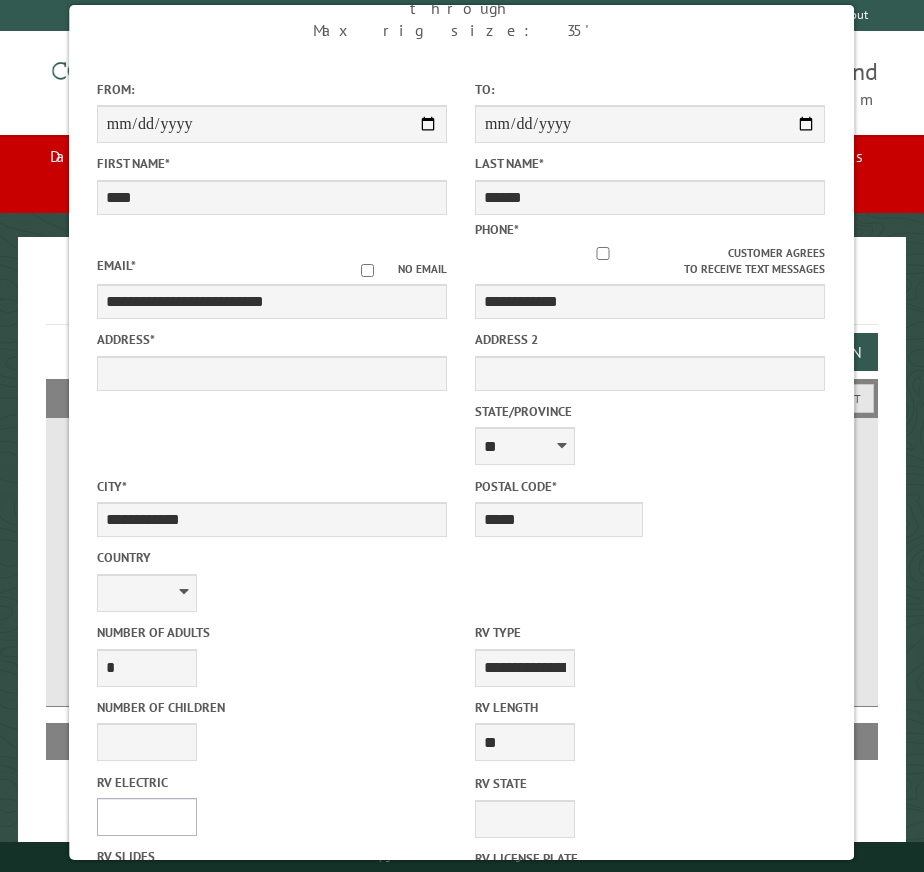 click on "**** *** *** ***" at bounding box center (147, 817) 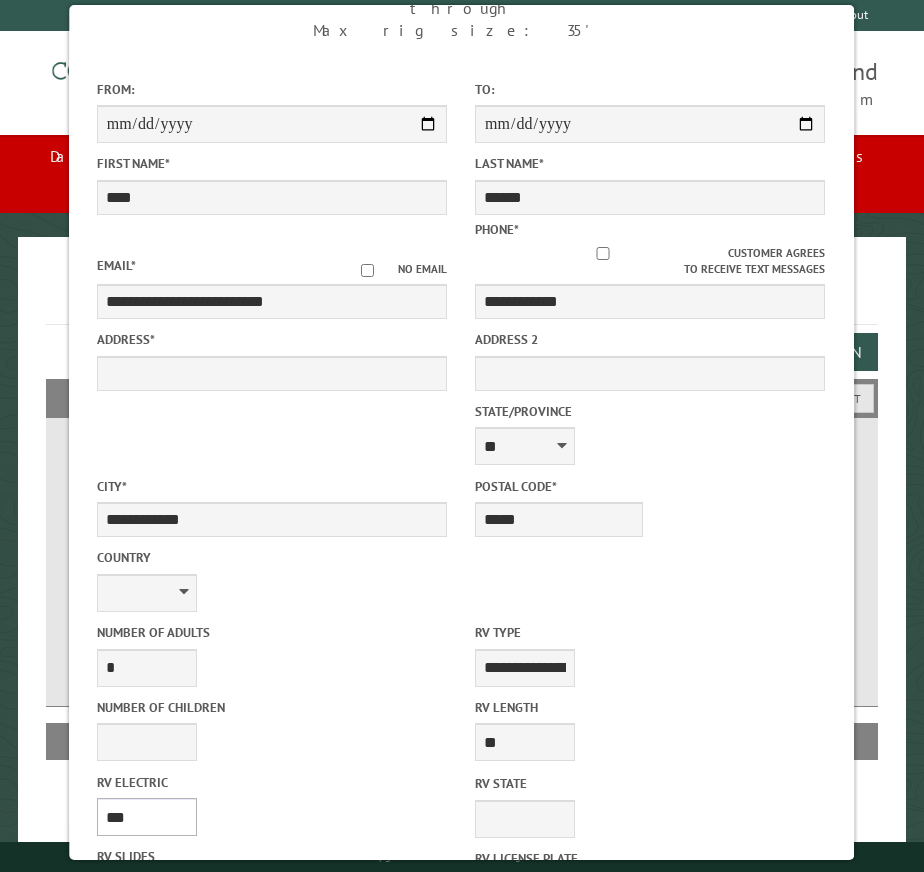 click on "**** *** *** ***" at bounding box center (147, 817) 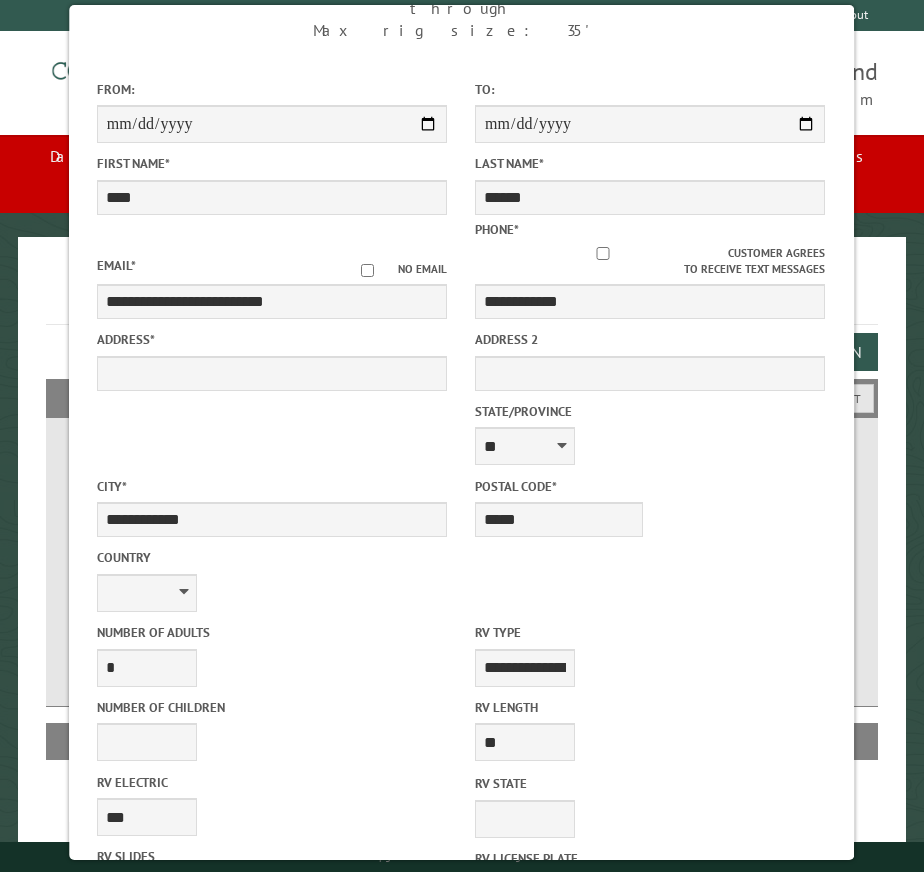 click on "* * * * * * * * * * **" at bounding box center (147, 892) 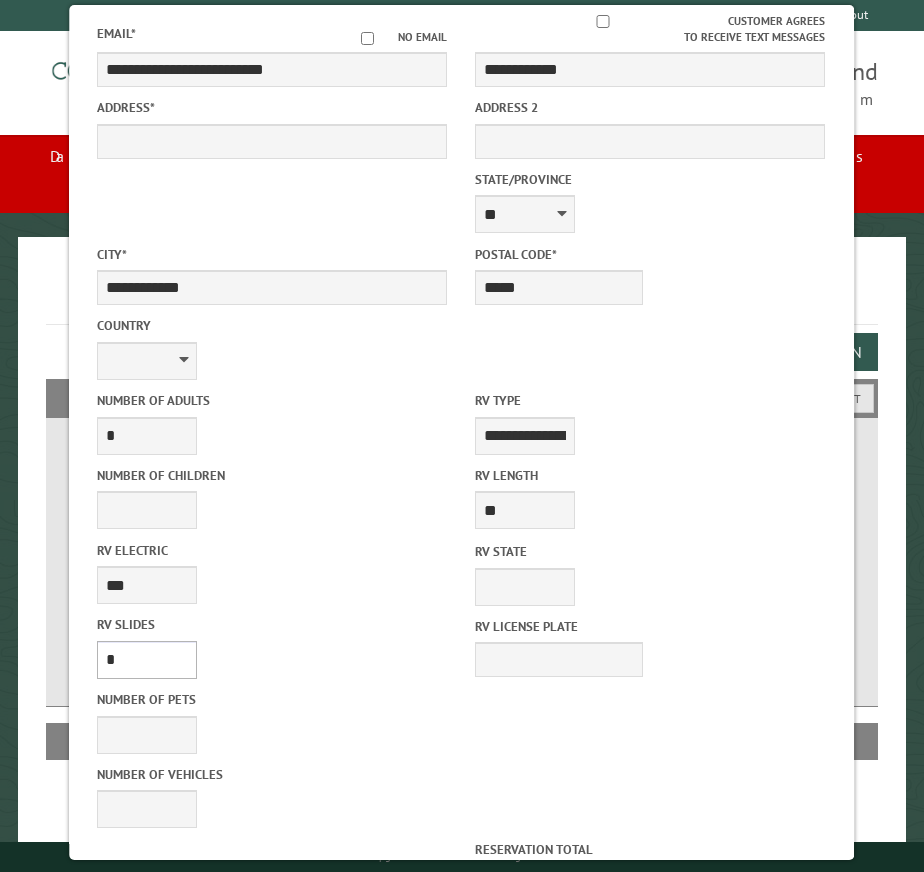 scroll, scrollTop: 458, scrollLeft: 0, axis: vertical 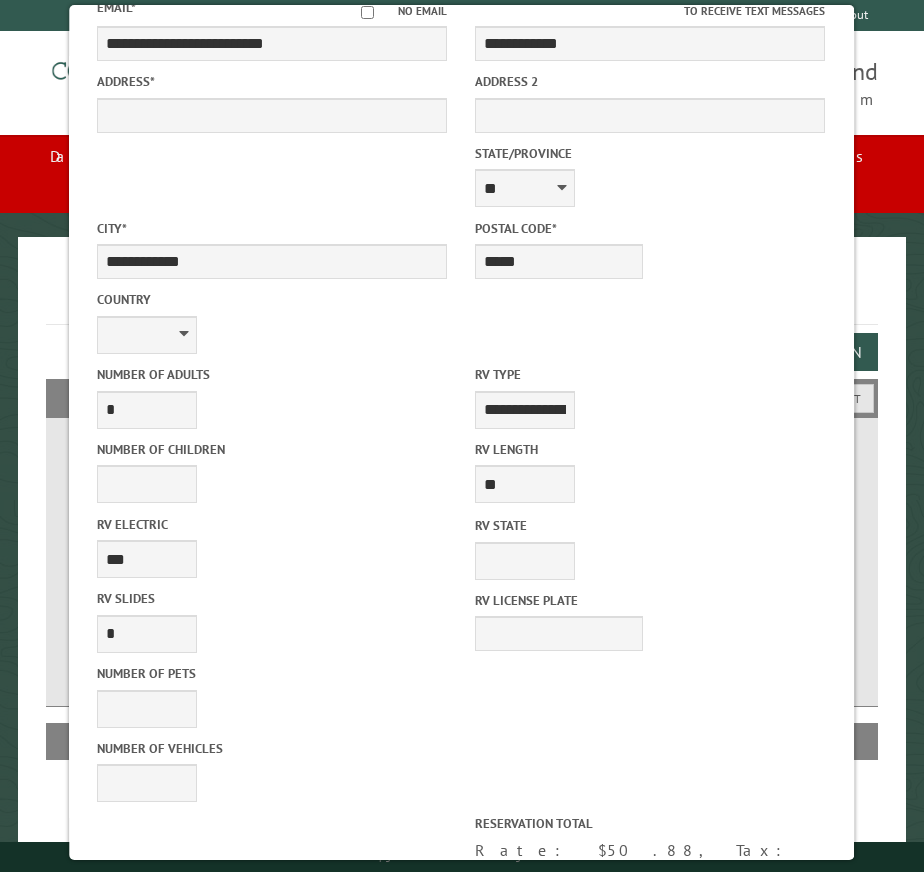 click on "Reserve Now" at bounding box center [371, 1199] 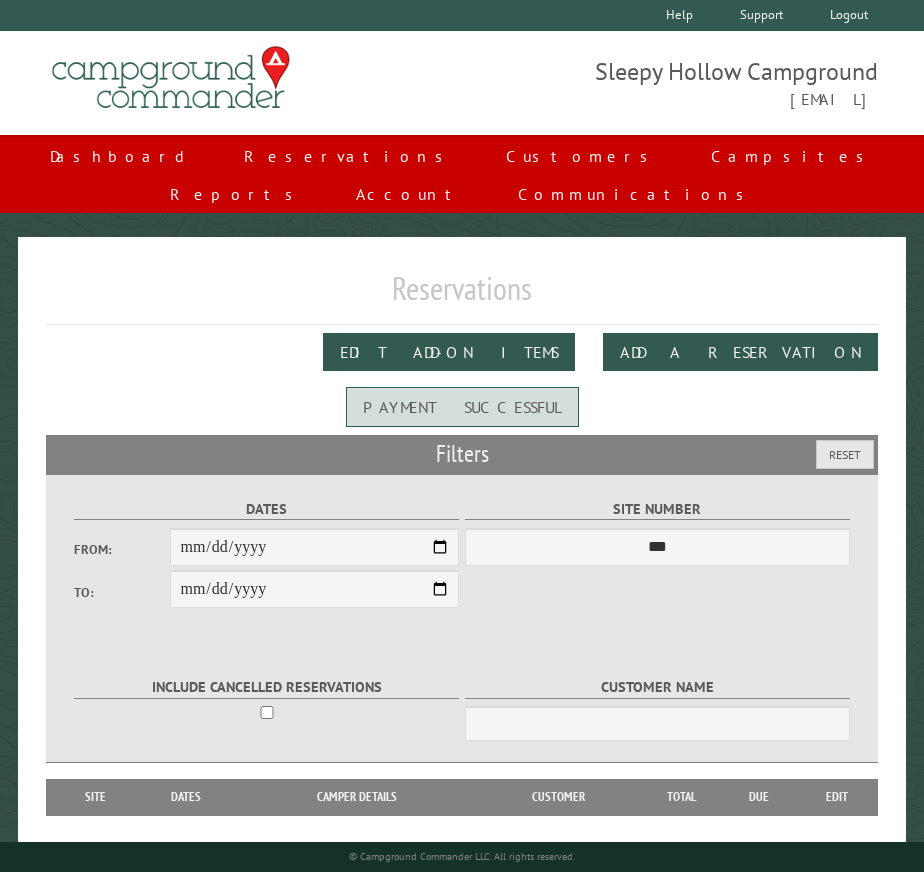 scroll, scrollTop: 0, scrollLeft: 0, axis: both 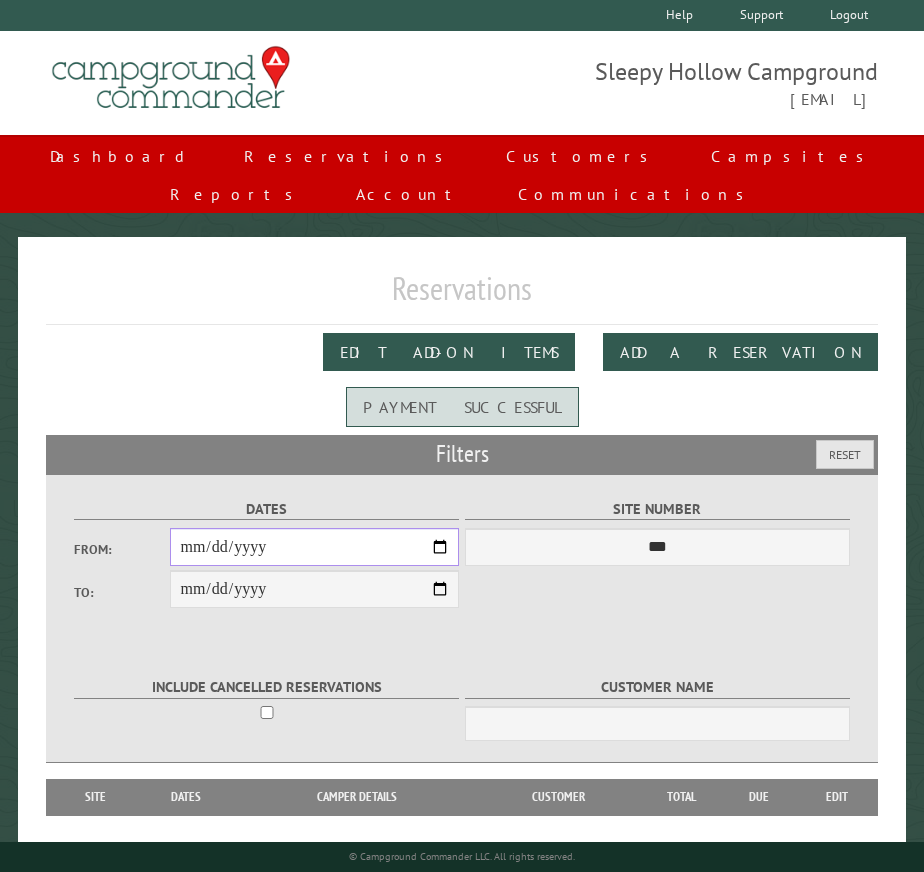 click on "From:" at bounding box center [314, 547] 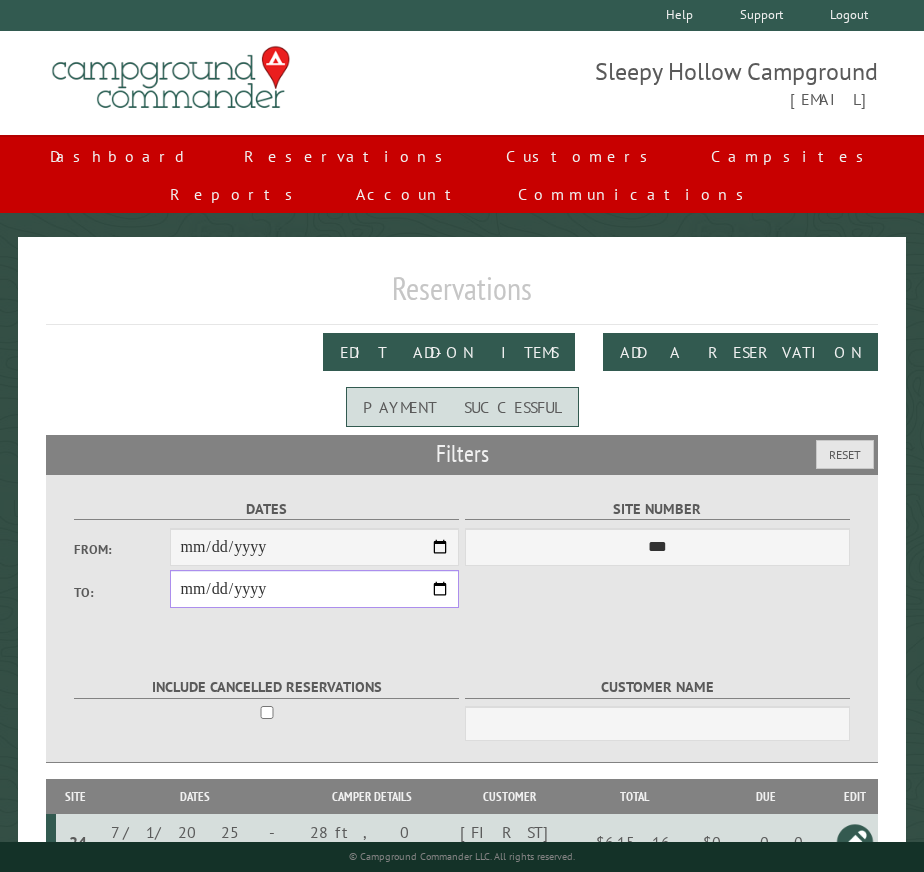 click on "**********" at bounding box center [314, 589] 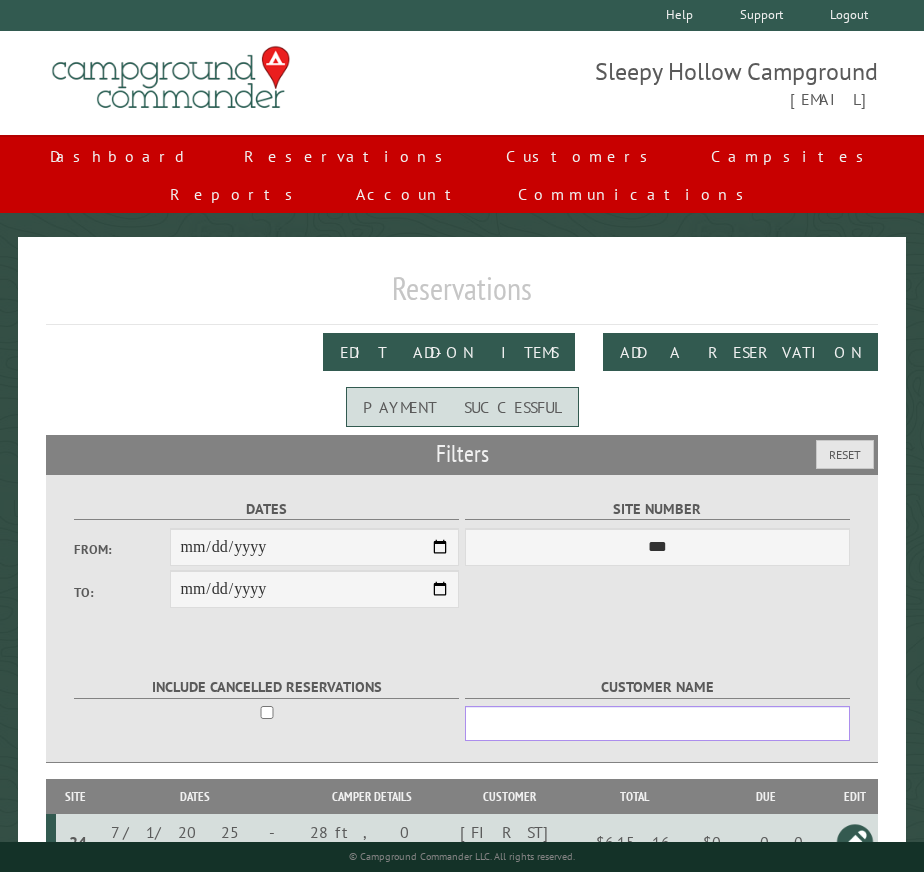 click on "Customer Name" at bounding box center [657, 723] 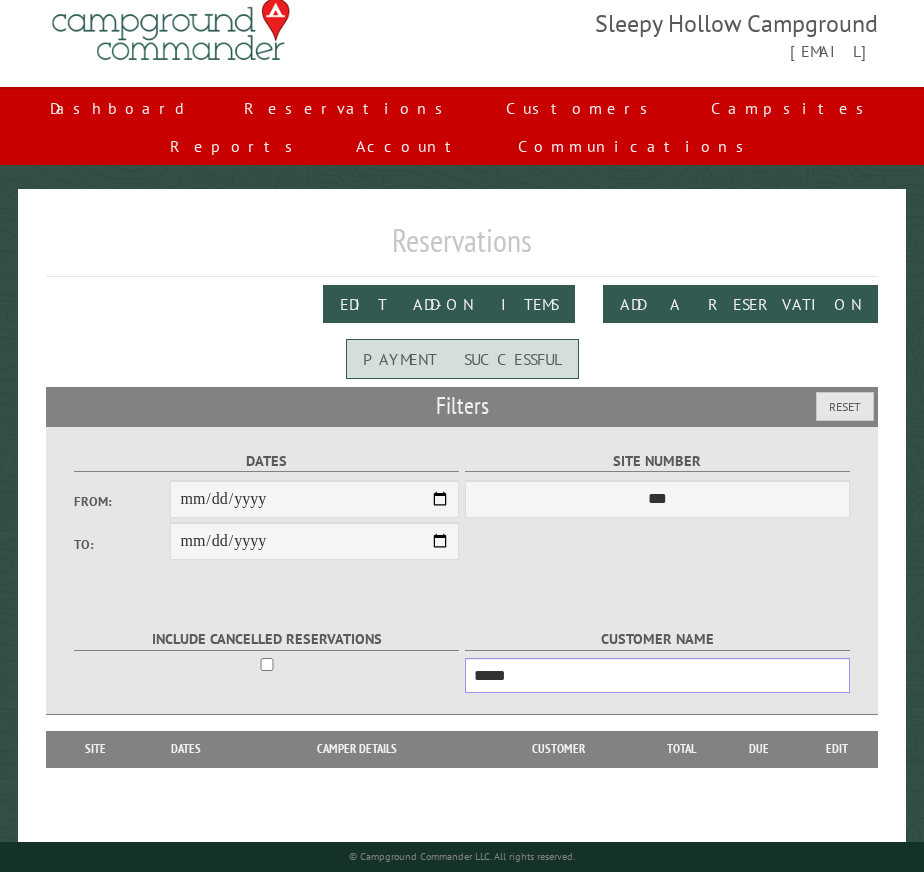 scroll, scrollTop: 73, scrollLeft: 0, axis: vertical 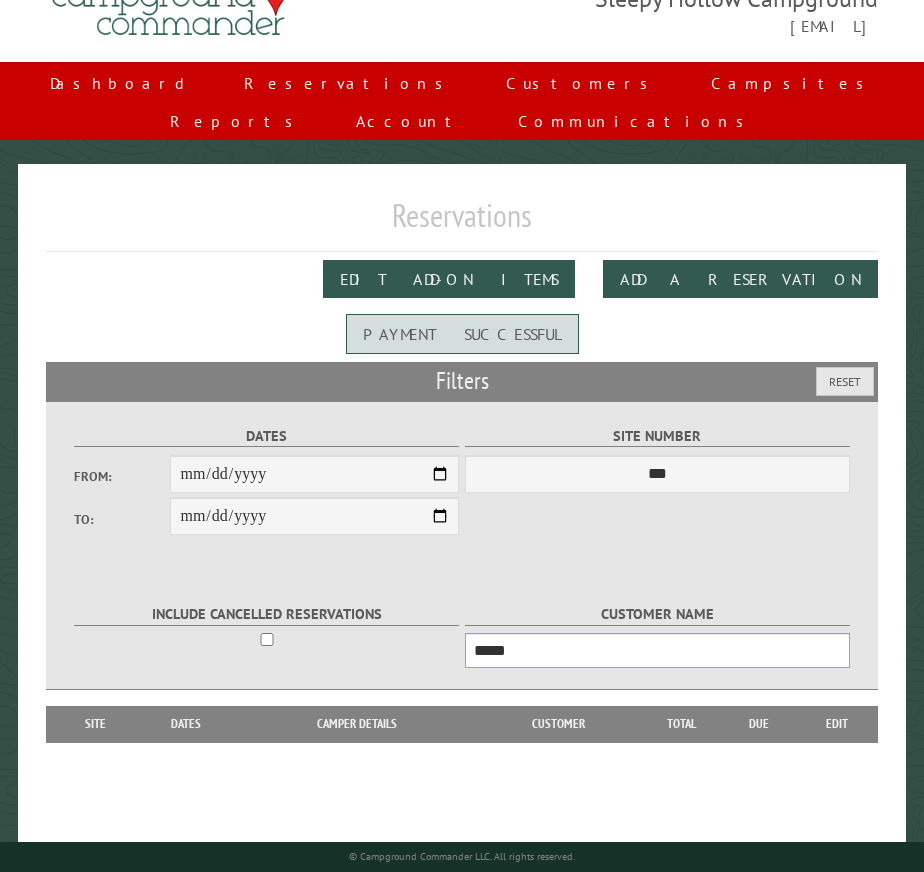 type on "*****" 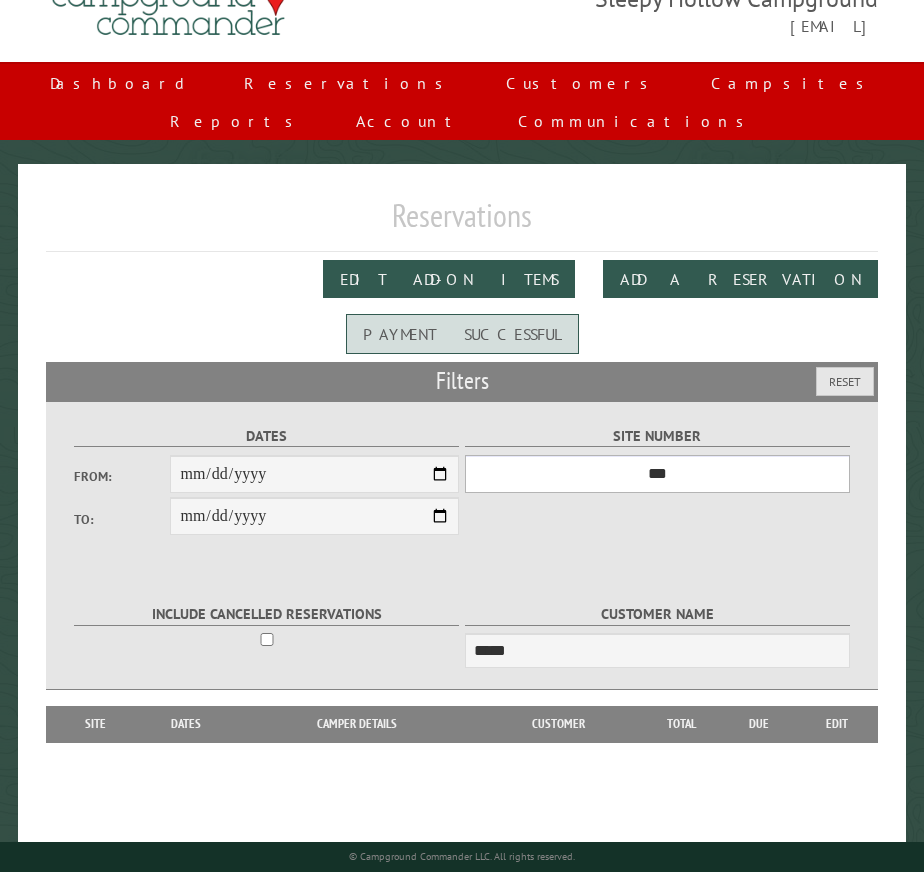 click on "*** * * * * * * * * * ** *** *** ** ** ** ** ** ** ** ** ** ** *** *** ** ** ** ** ** ** ** ** ** ** *** *** ** ** ** ** ** ** ** ** *** *** ** ** ** ** ** ** *** *** ** ** ** ** ** *** ** ** ** ** ** ** ** ** ** ** ** ** ** ** ** ** ** ** ** ** ** ** ** ** **" at bounding box center [657, 474] 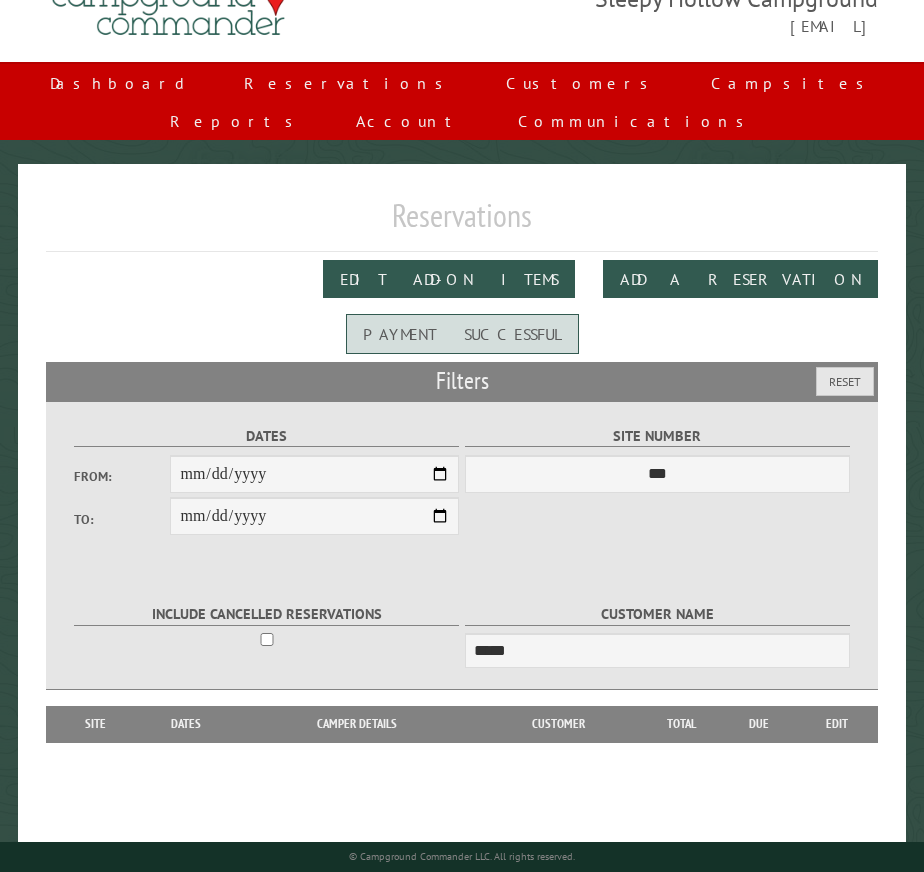 click on "**********" at bounding box center (462, 545) 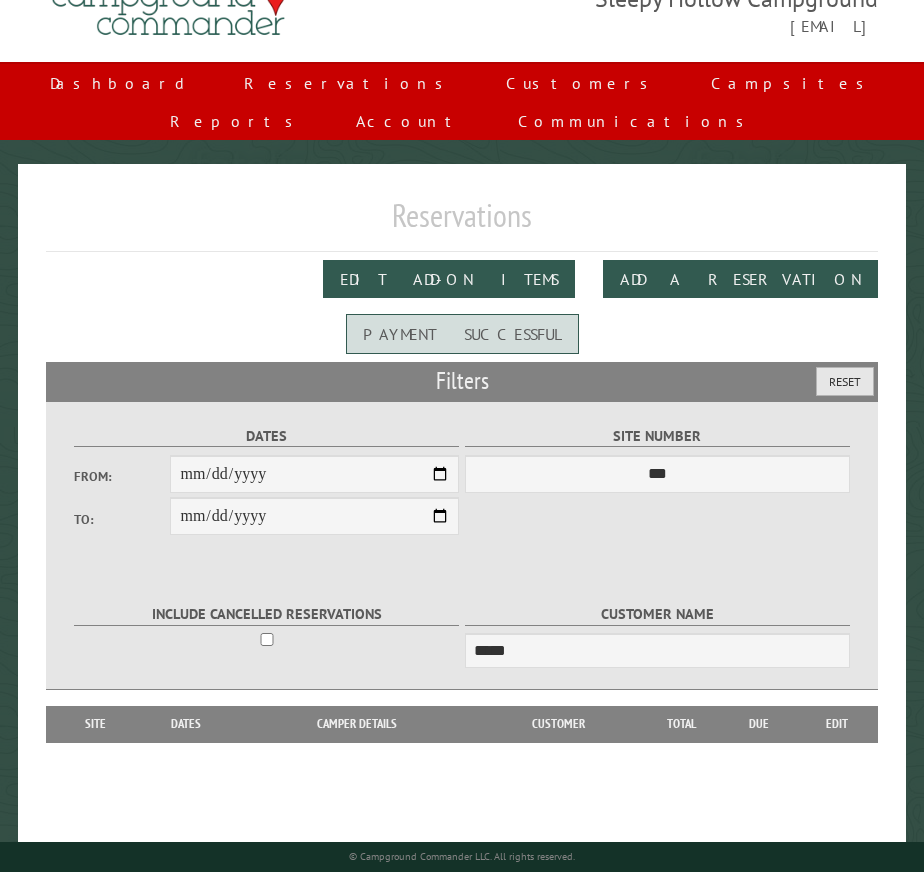 click on "Reset" at bounding box center [845, 381] 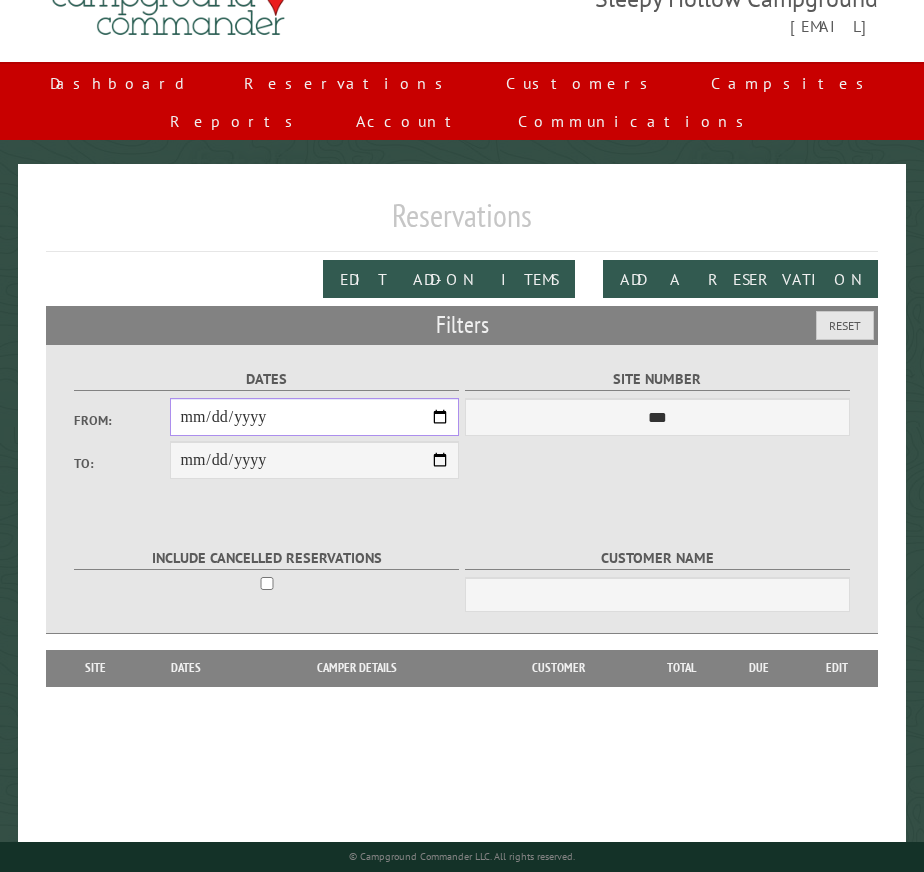 click on "From:" at bounding box center (314, 417) 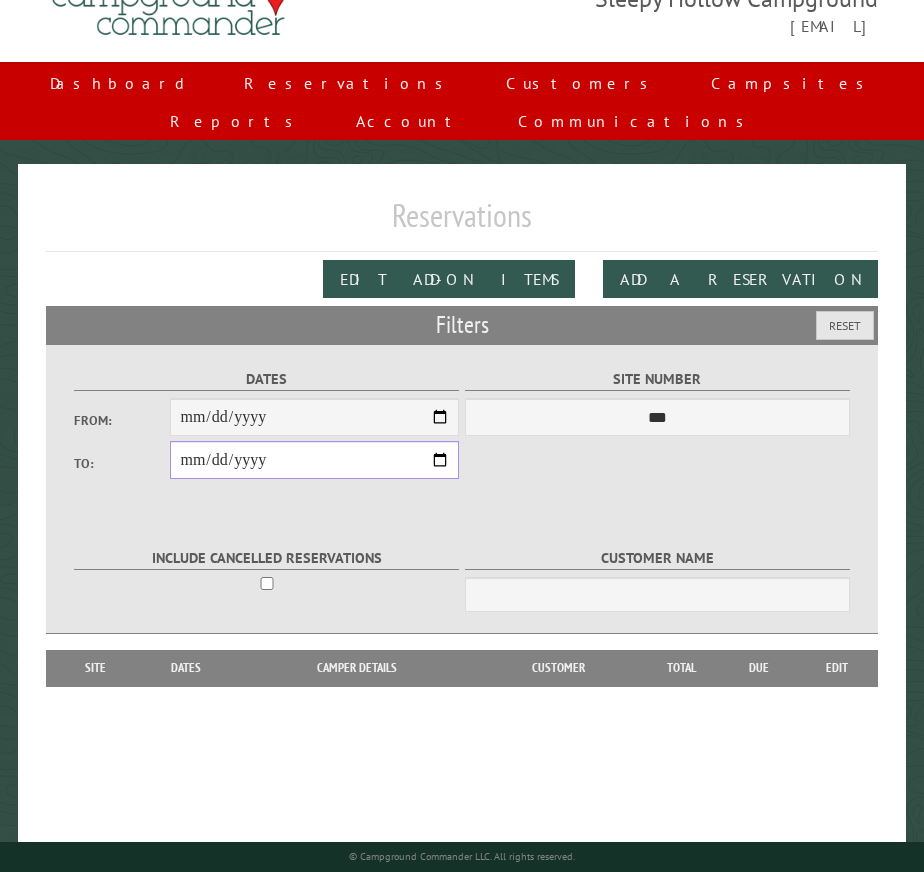 click on "**********" at bounding box center [314, 460] 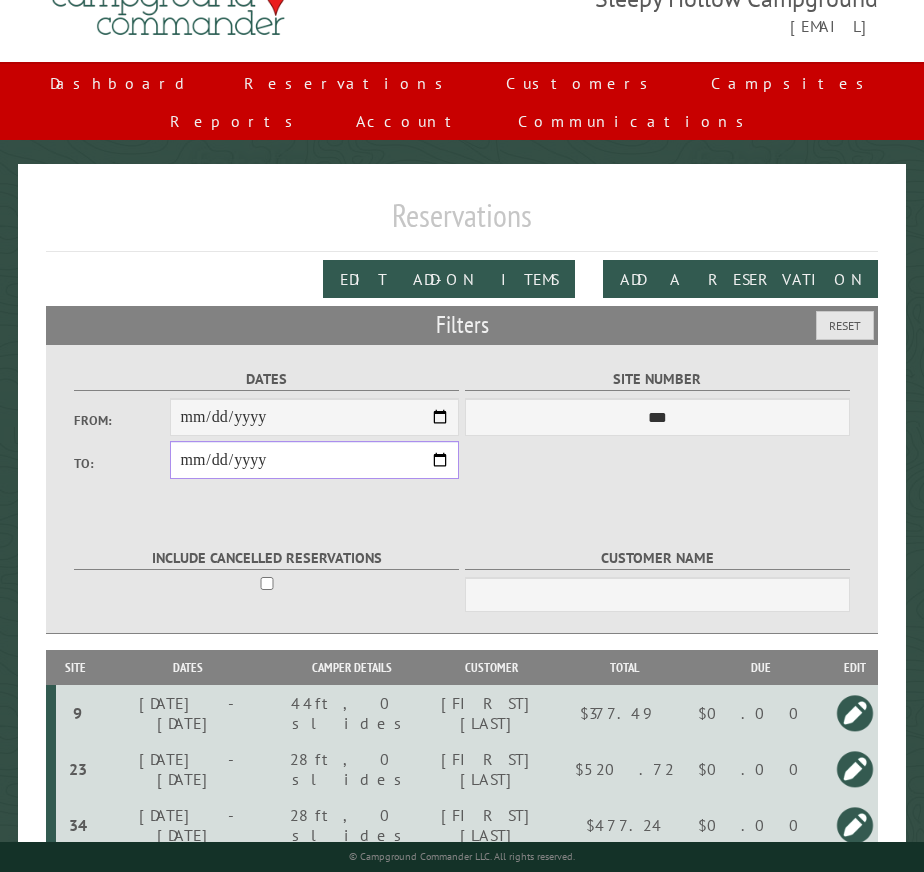 type on "**********" 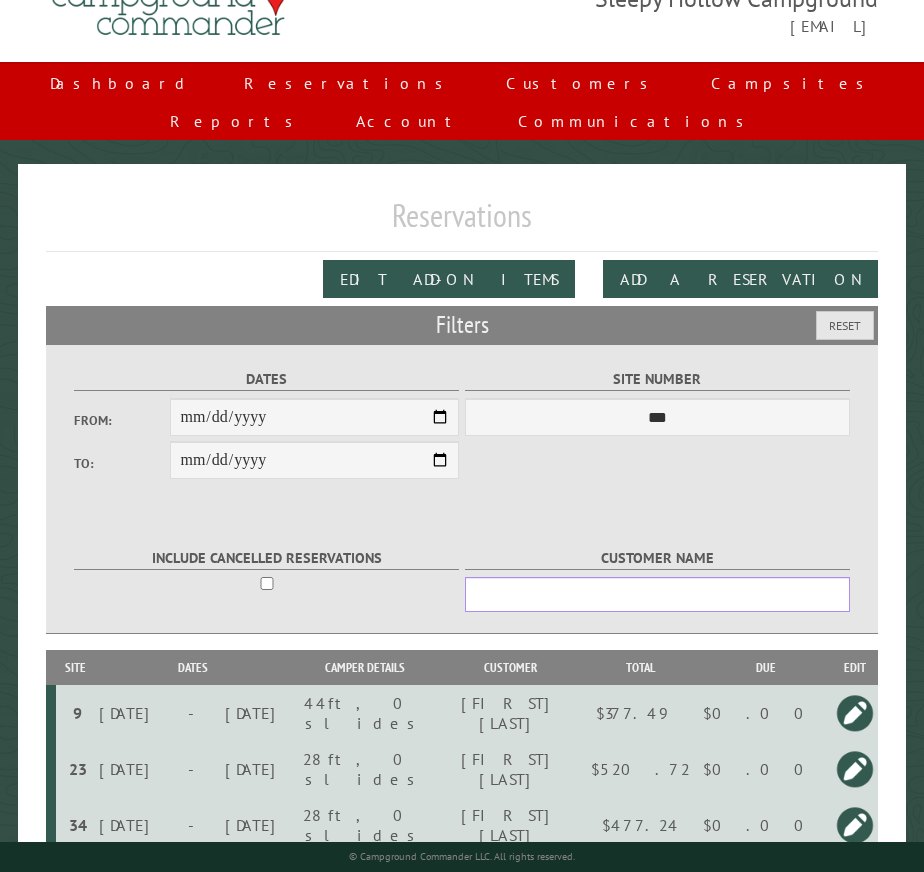 click on "Customer Name" at bounding box center [657, 594] 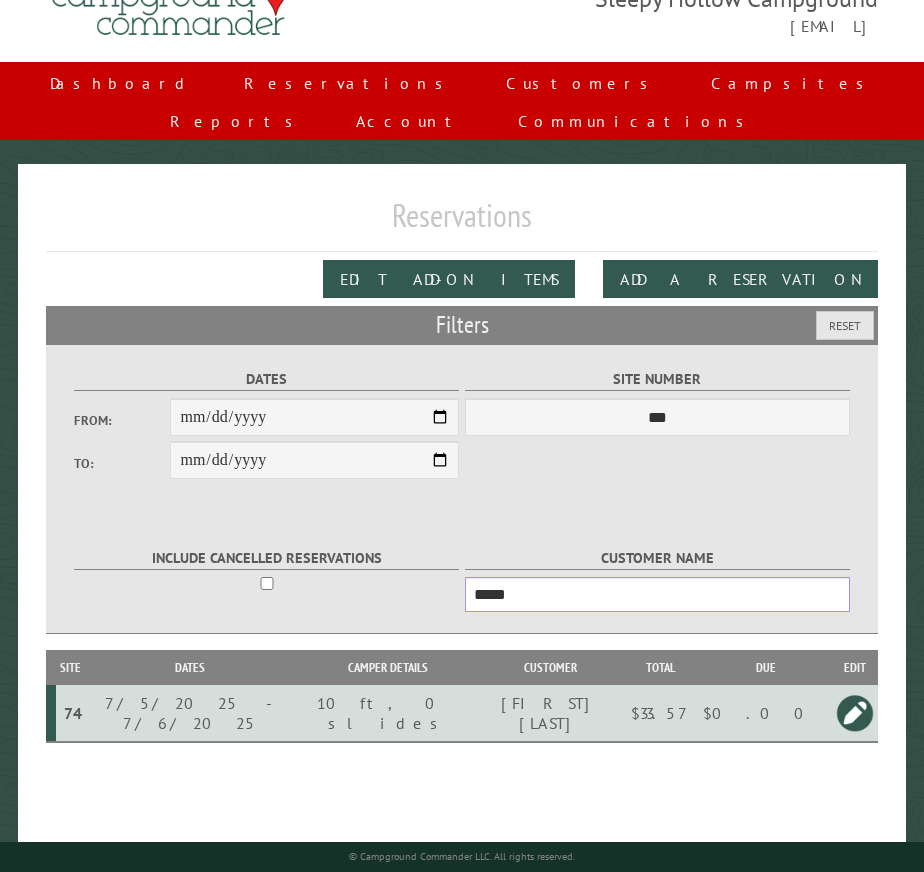 type on "*****" 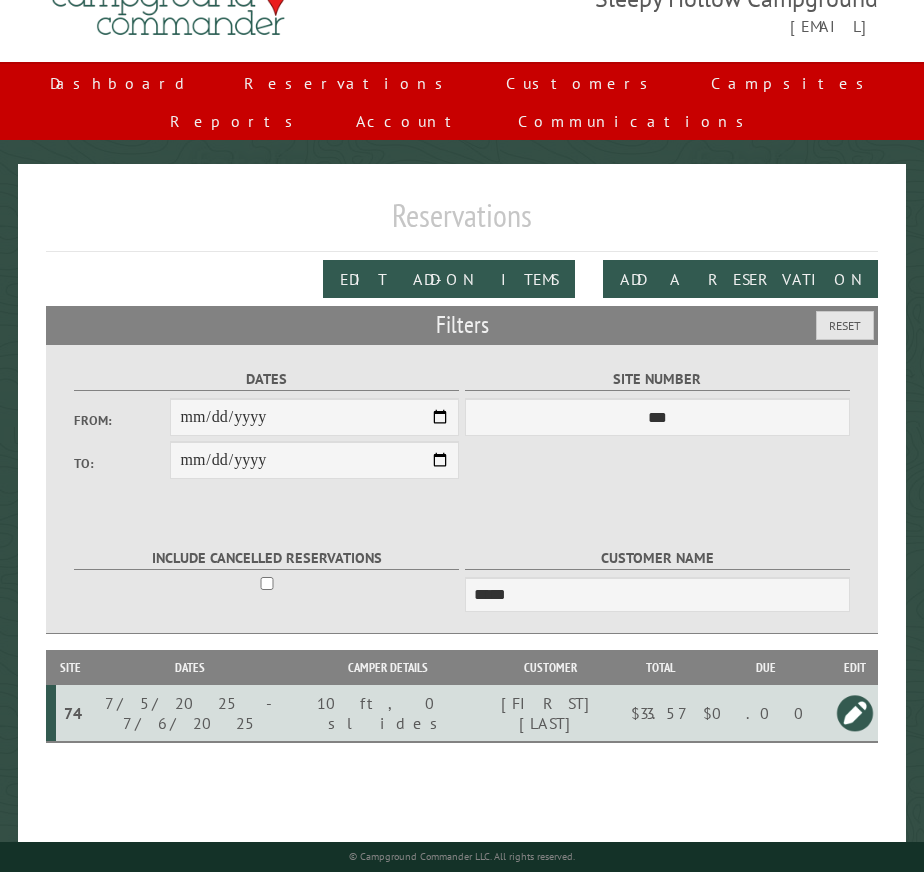 click at bounding box center (855, 713) 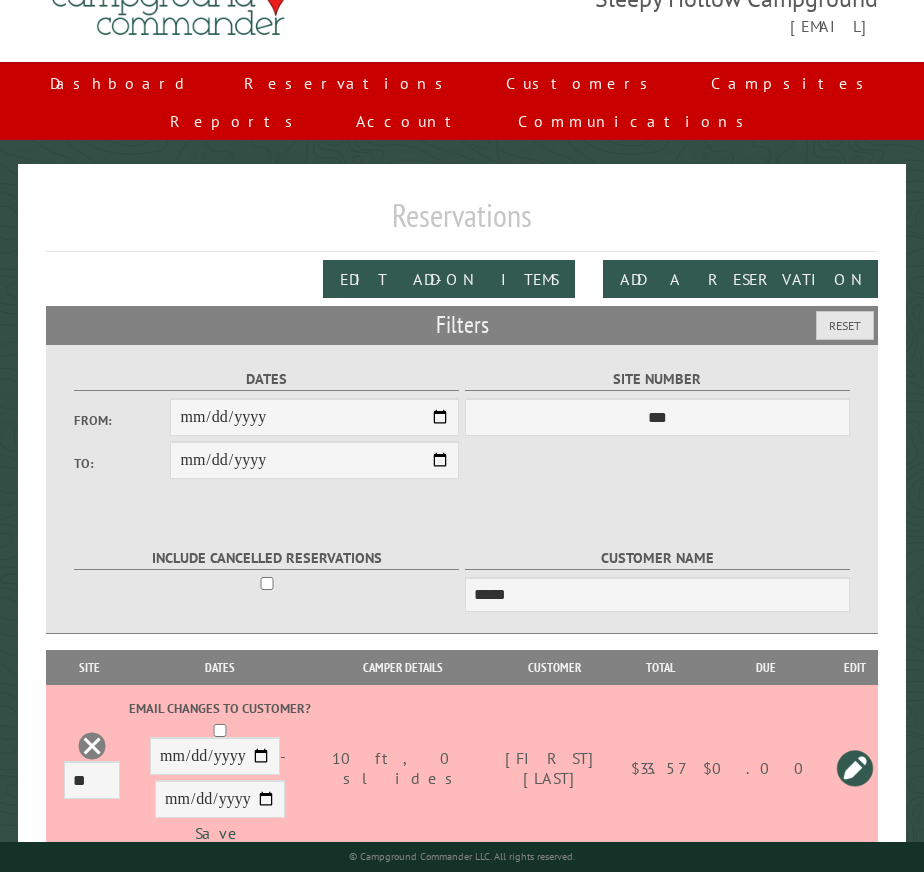 click at bounding box center [92, 746] 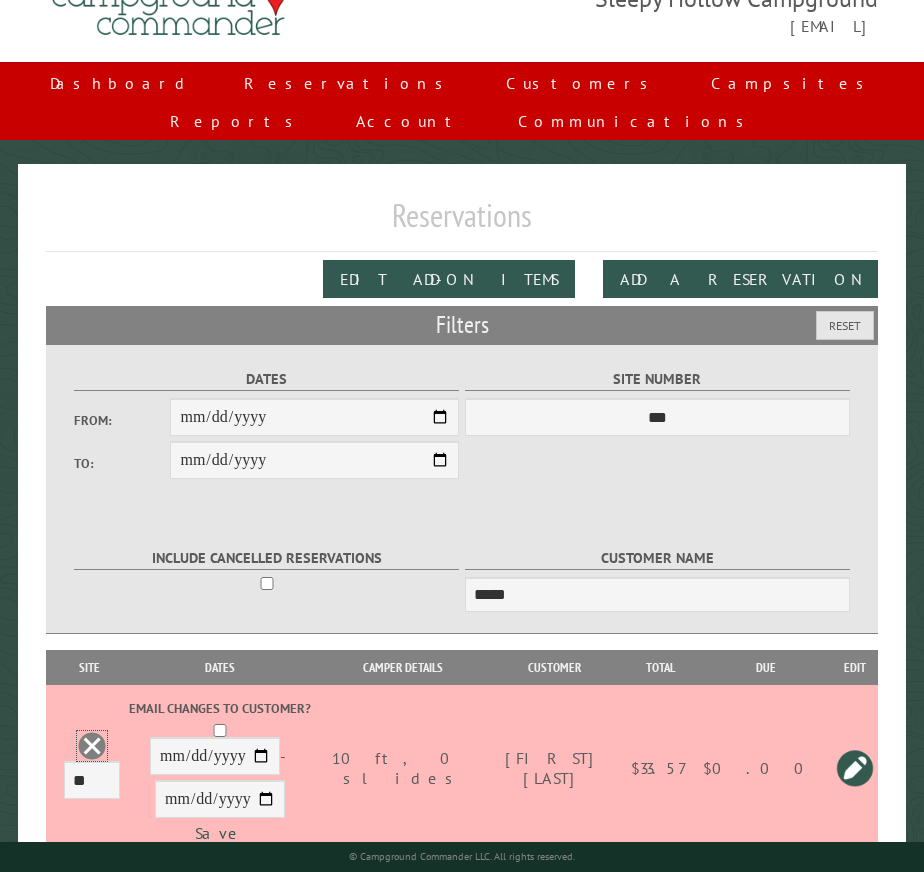 scroll, scrollTop: 0, scrollLeft: 0, axis: both 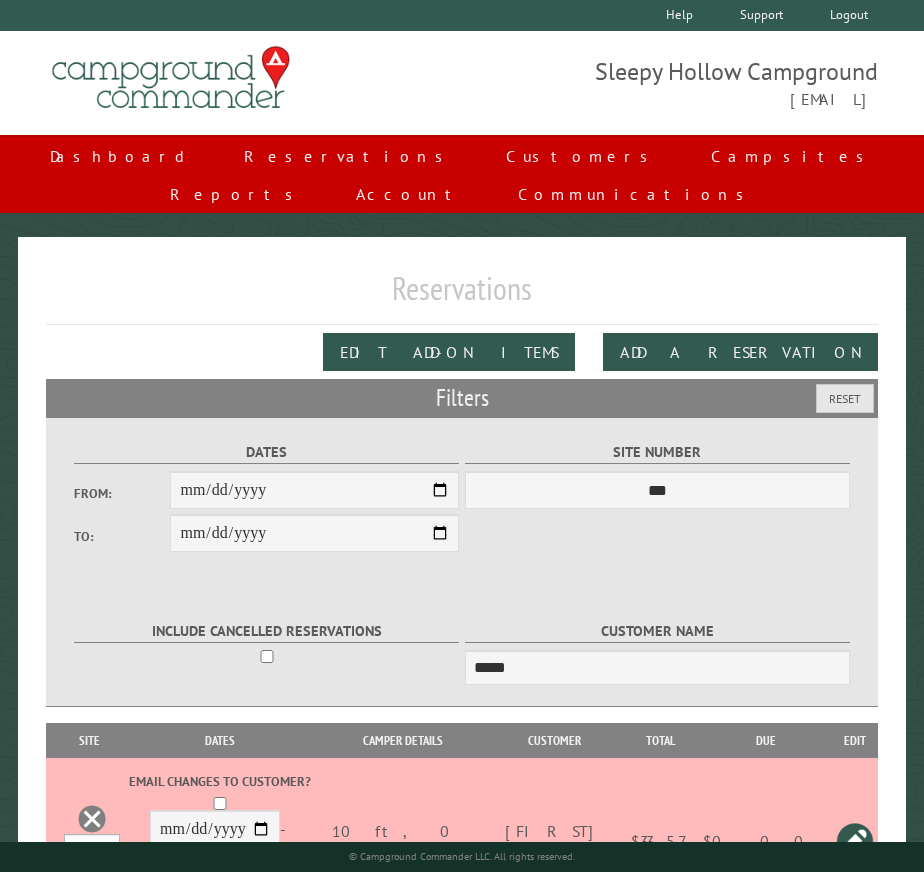 click on "*** * * * * * * * * * ** *** *** ** ** ** ** ** ** ** ** ** ** *** *** ** ** ** ** ** ** ** ** ** ** *** *** ** ** ** ** ** ** ** ** *** *** ** ** ** ** ** ** *** *** ** ** ** ** ** *** ** ** ** ** ** ** ** ** ** ** ** ** ** ** ** ** ** ** ** ** ** ** ** ** **" at bounding box center (92, 853) 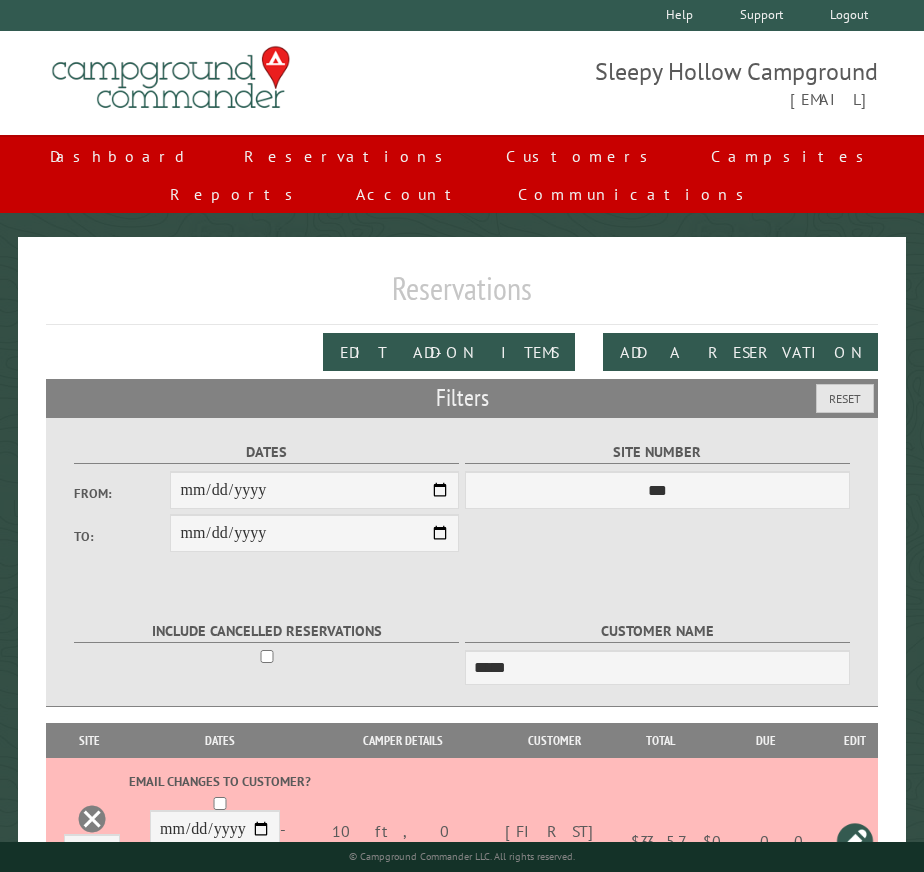 click on "**********" at bounding box center [220, 872] 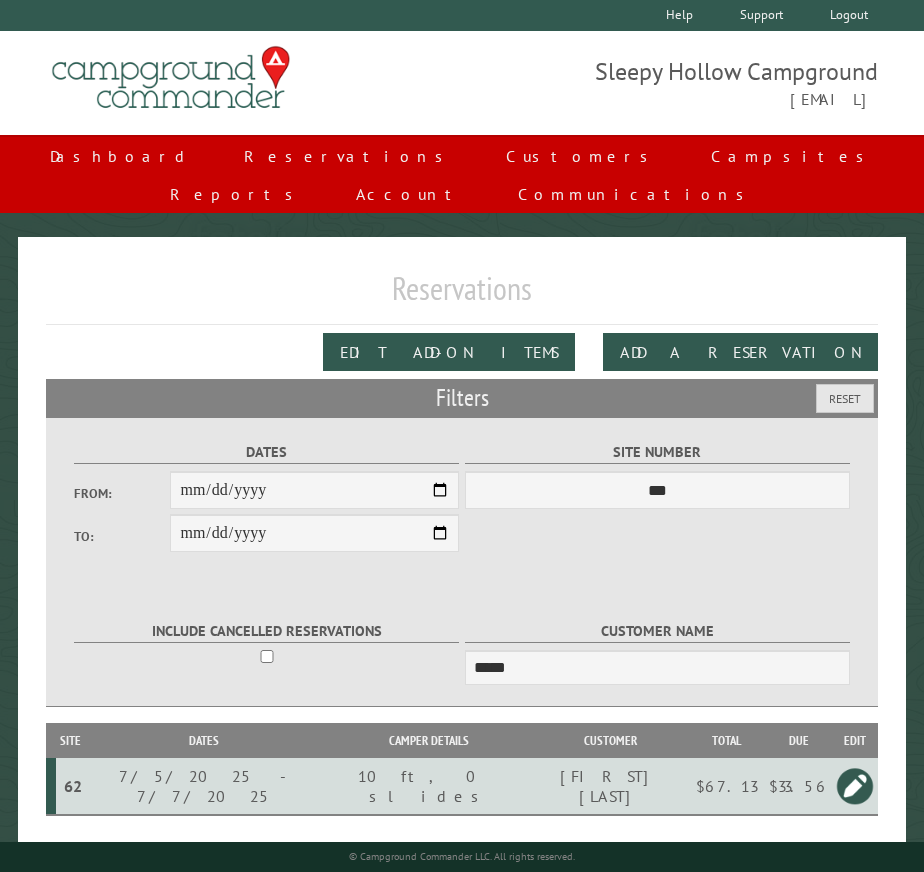 click on "62" at bounding box center (73, 786) 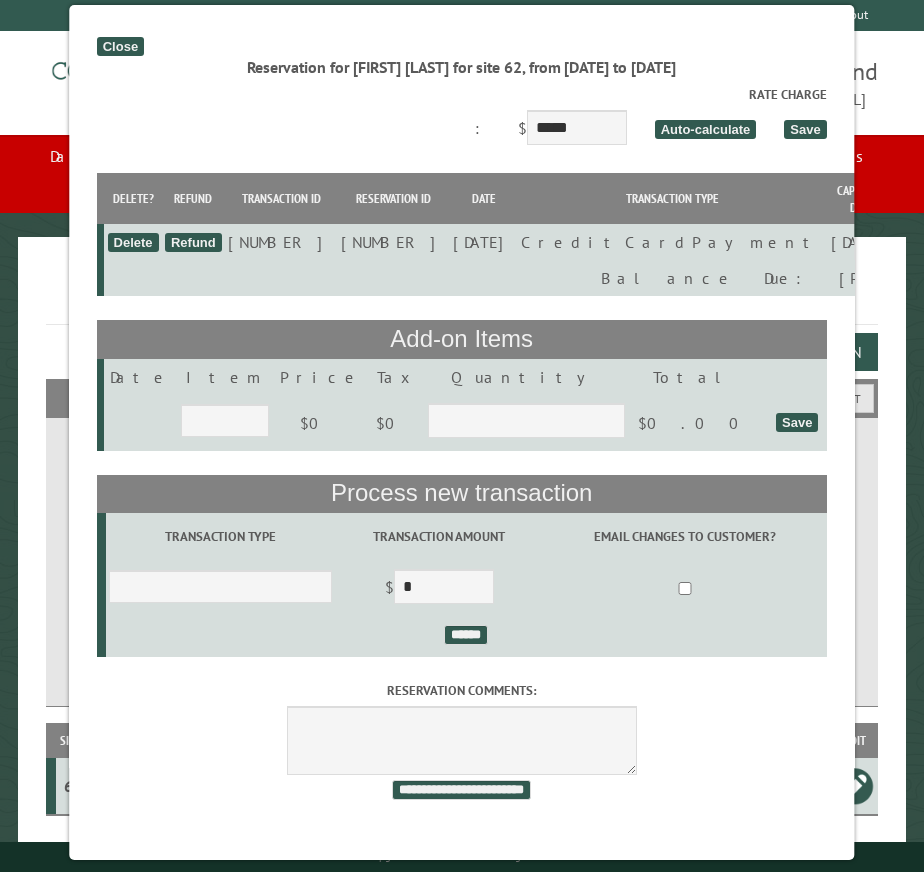 click on "Close" at bounding box center [120, 46] 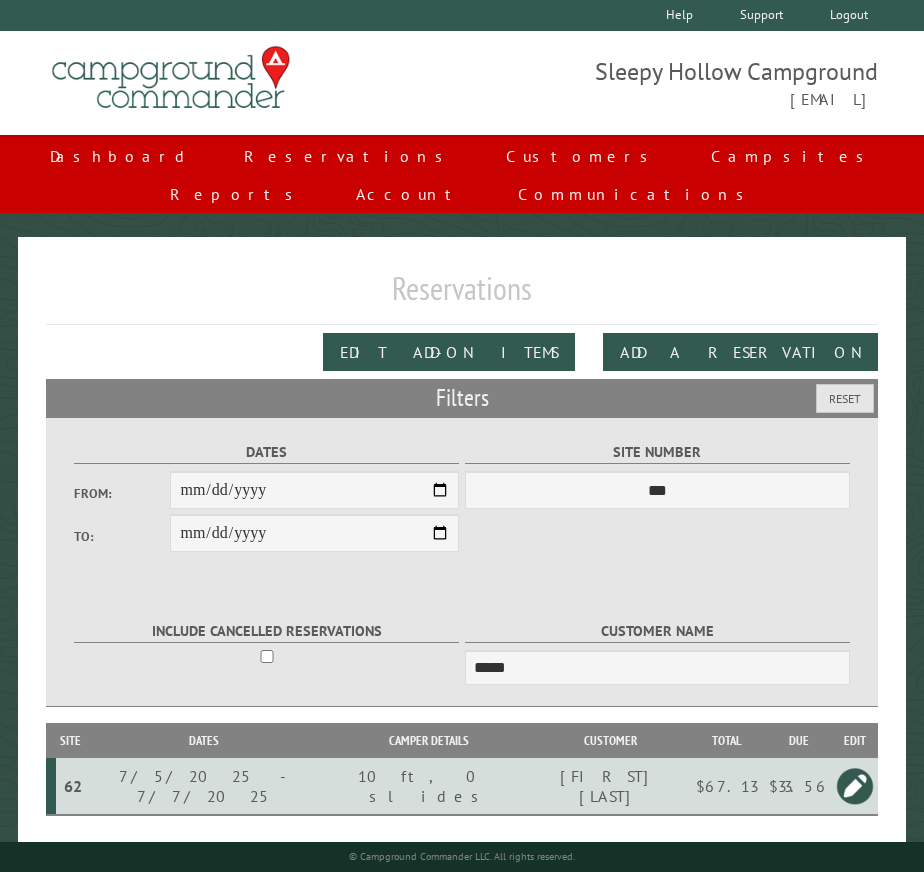 click at bounding box center [855, 786] 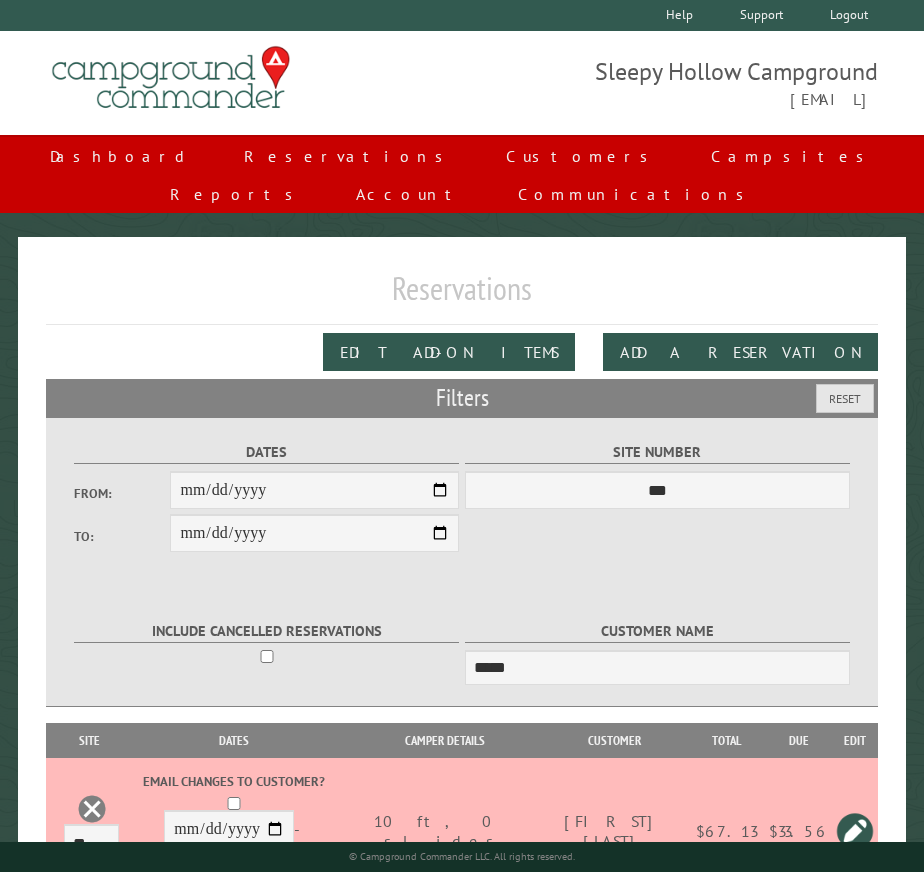 click at bounding box center (92, 809) 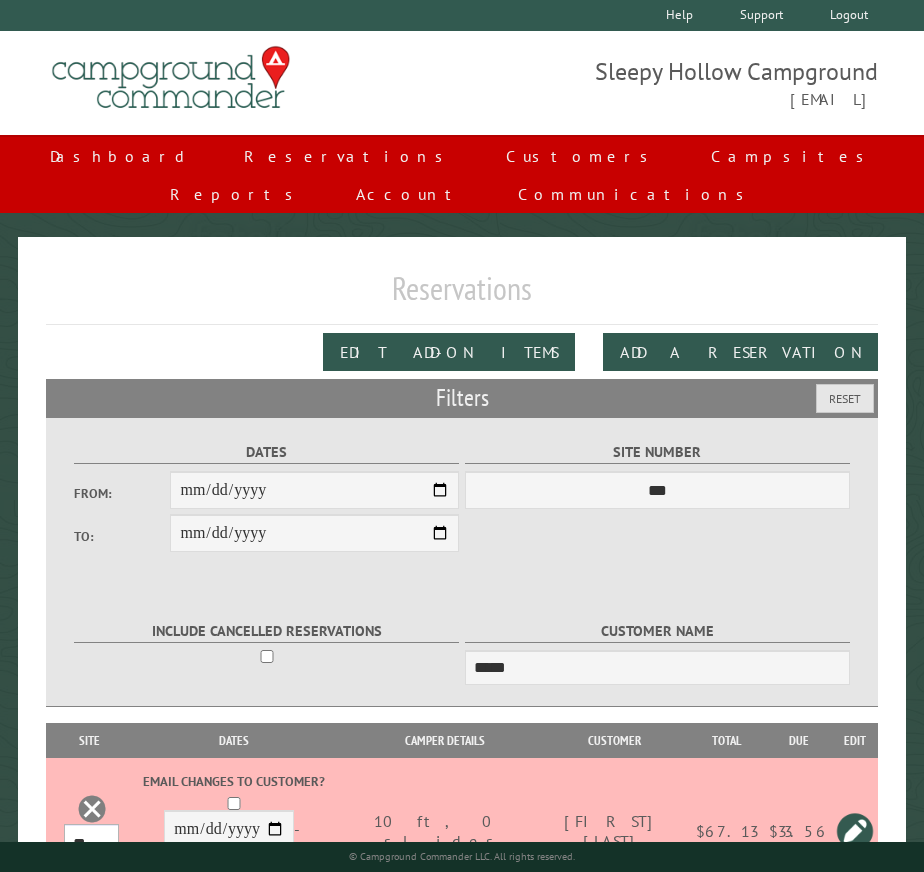 click on "*** * * * * * * * * * ** *** *** ** ** ** ** ** ** ** ** ** ** *** *** ** ** ** ** ** ** ** ** ** ** *** *** ** ** ** ** ** ** ** ** *** *** ** ** ** ** ** ** *** *** ** ** ** ** ** *** ** ** ** ** ** ** ** ** ** ** ** ** ** ** ** ** ** ** ** ** ** ** ** ** **" at bounding box center [91, 843] 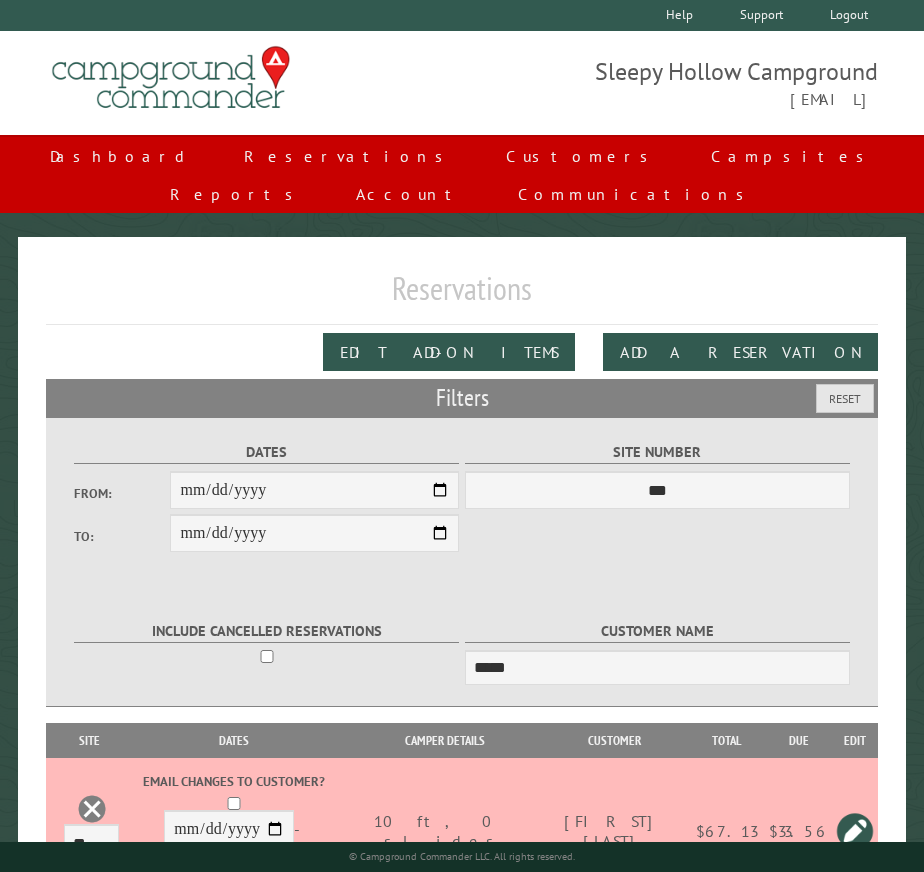 click on "**********" at bounding box center (195, 872) 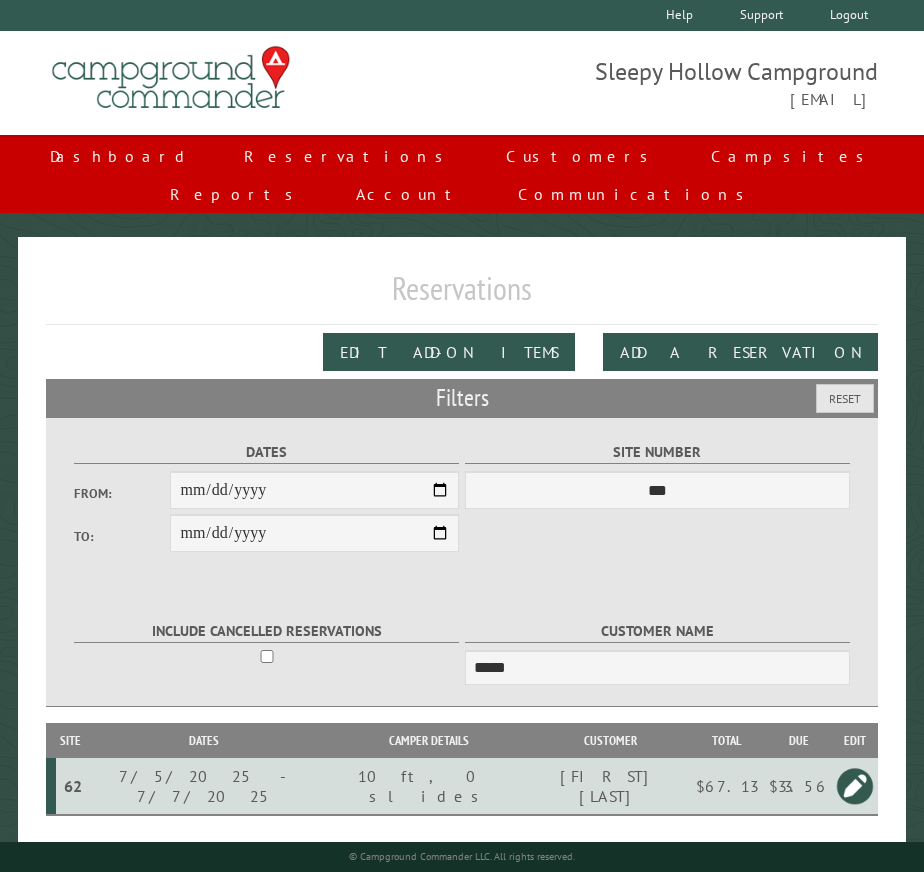 click at bounding box center [855, 786] 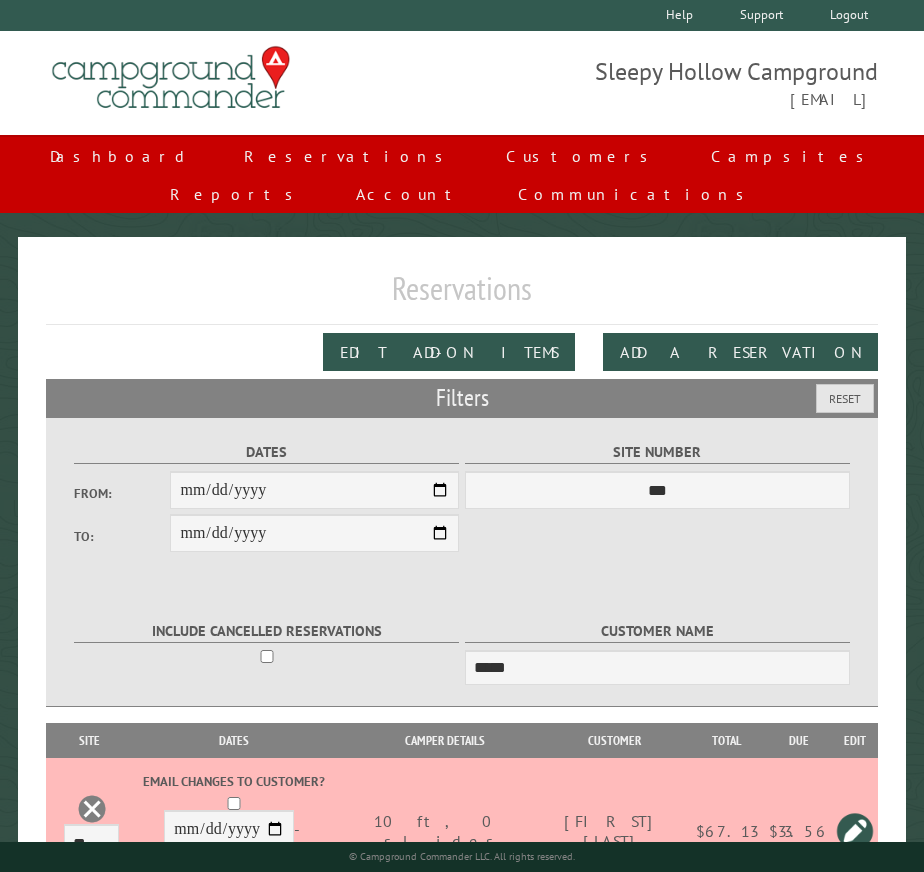 click on "Save" at bounding box center (313, 873) 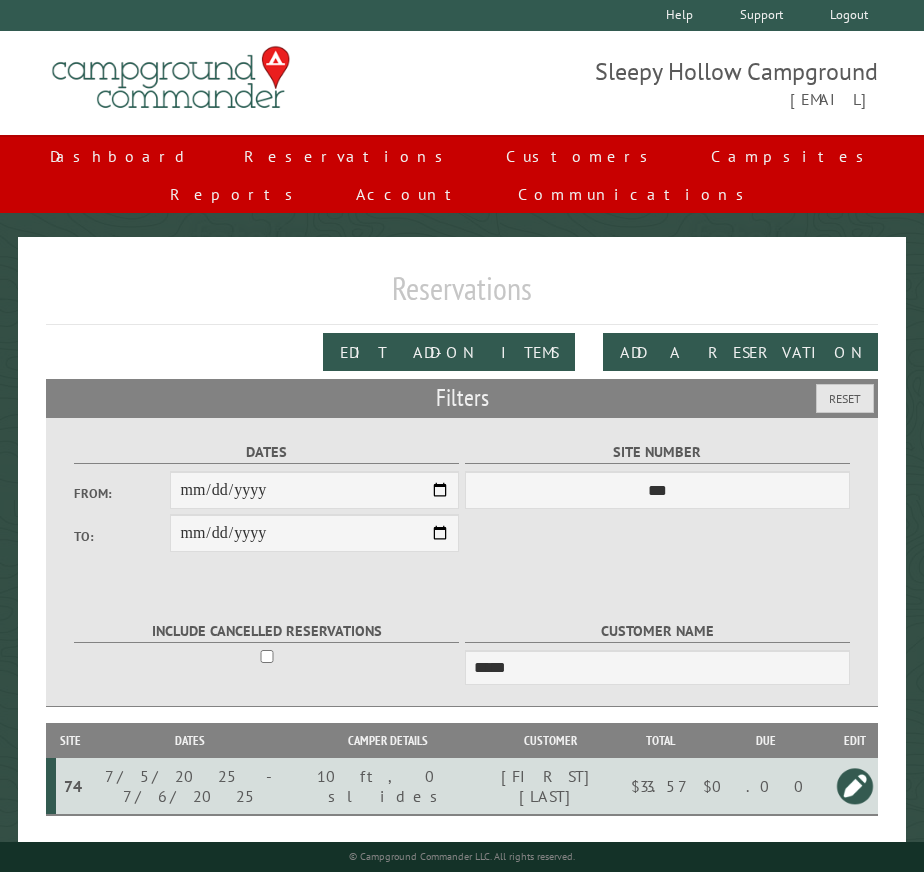 click at bounding box center [855, 786] 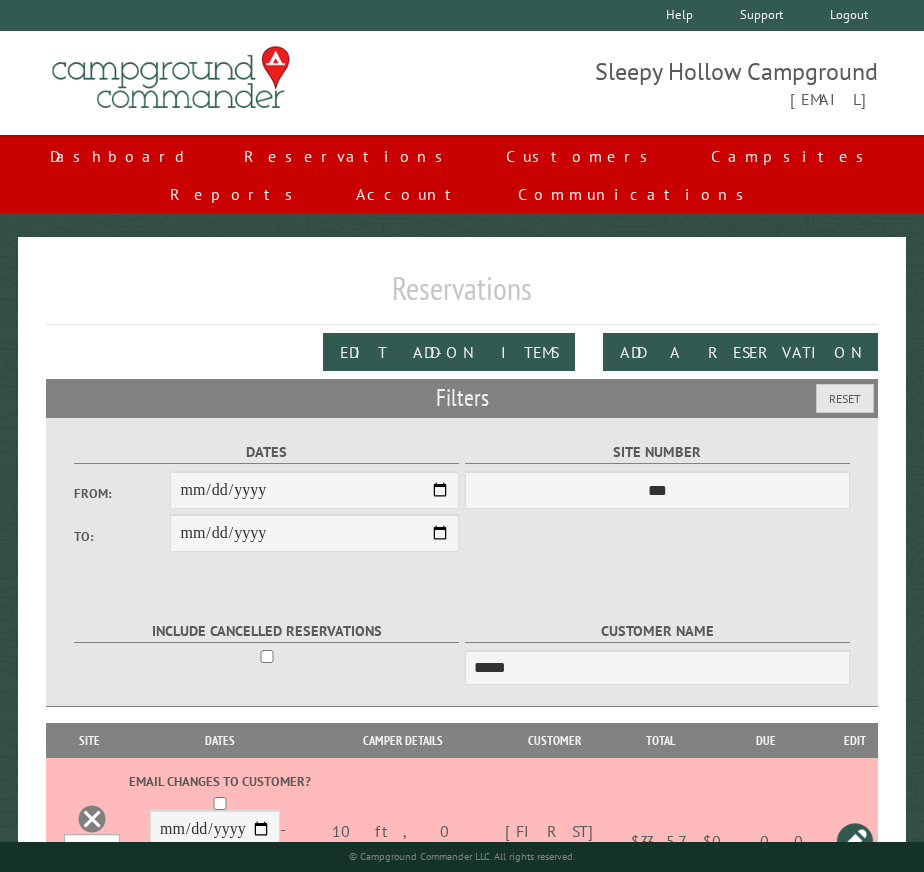 click on "*** * * * * * * * * * ** *** *** ** ** ** ** ** ** ** ** ** ** *** *** ** ** ** ** ** ** ** ** ** ** *** *** ** ** ** ** ** ** ** ** *** *** ** ** ** ** ** ** *** *** ** ** ** ** ** *** ** ** ** ** ** ** ** ** ** ** ** ** ** ** ** ** ** ** ** ** ** ** ** ** **" at bounding box center (92, 853) 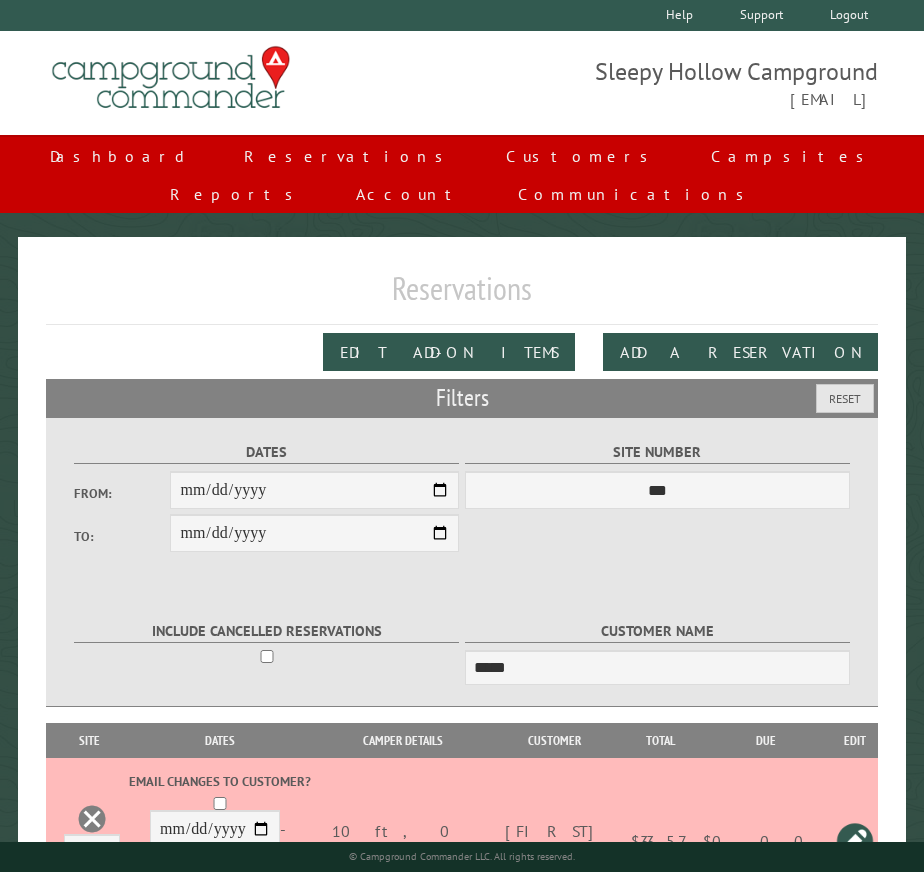 click on "**********" at bounding box center [220, 872] 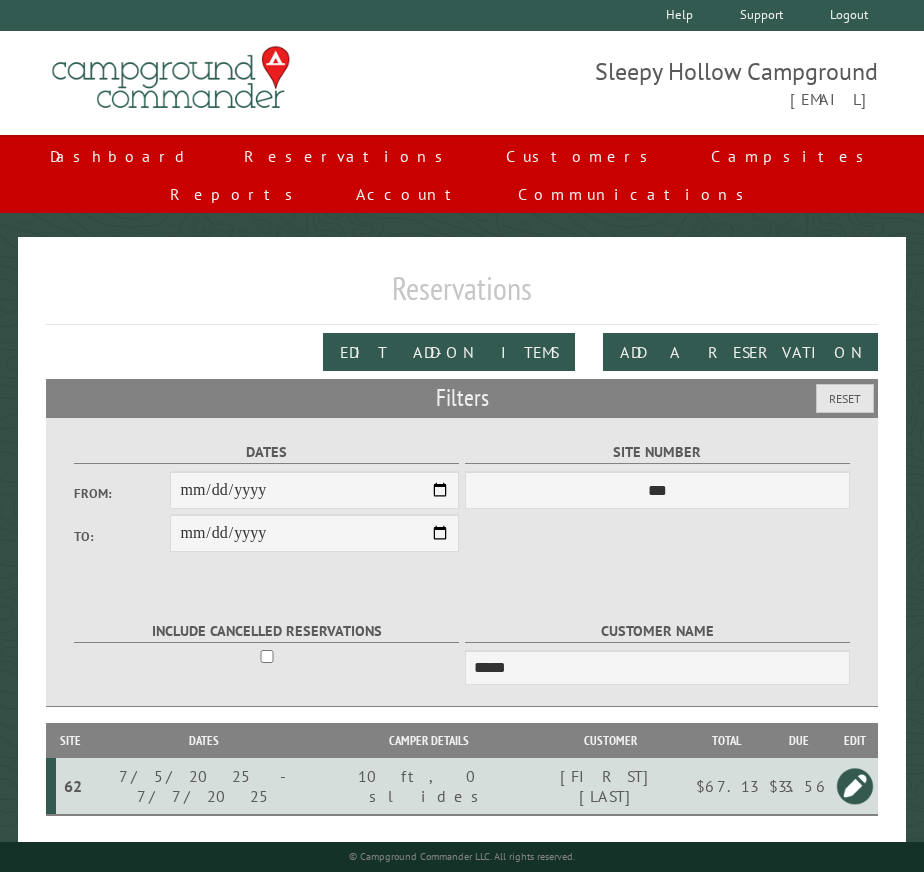 click on "$33.56" at bounding box center (798, 786) 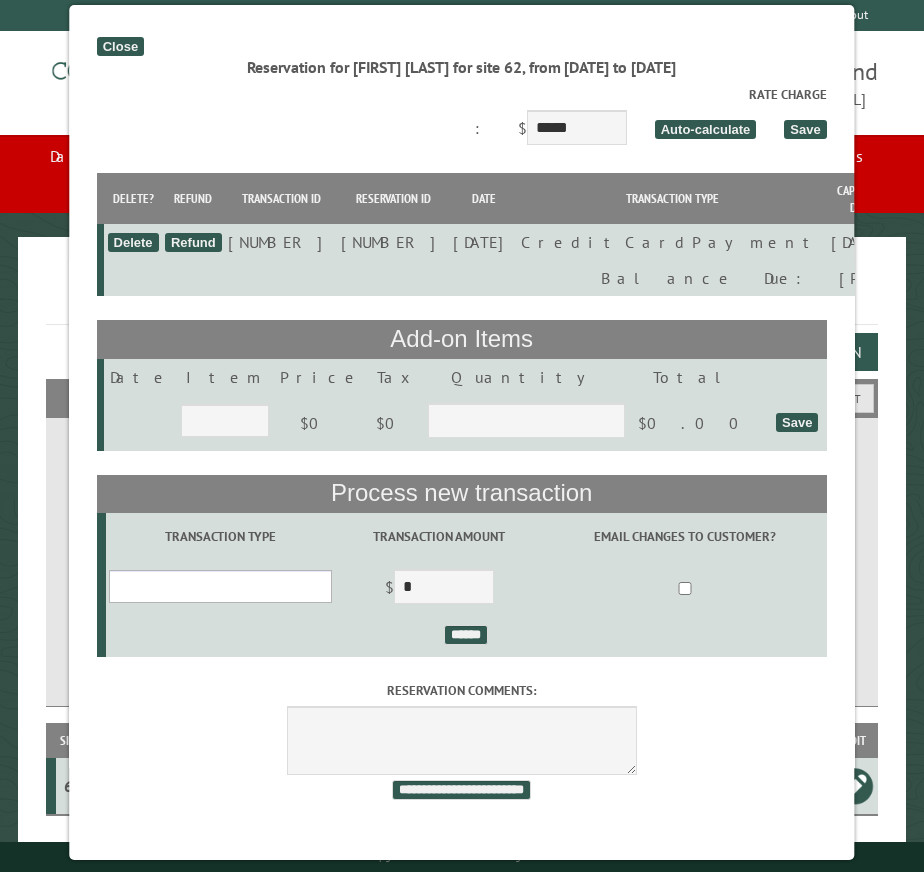 click on "**********" at bounding box center [221, 586] 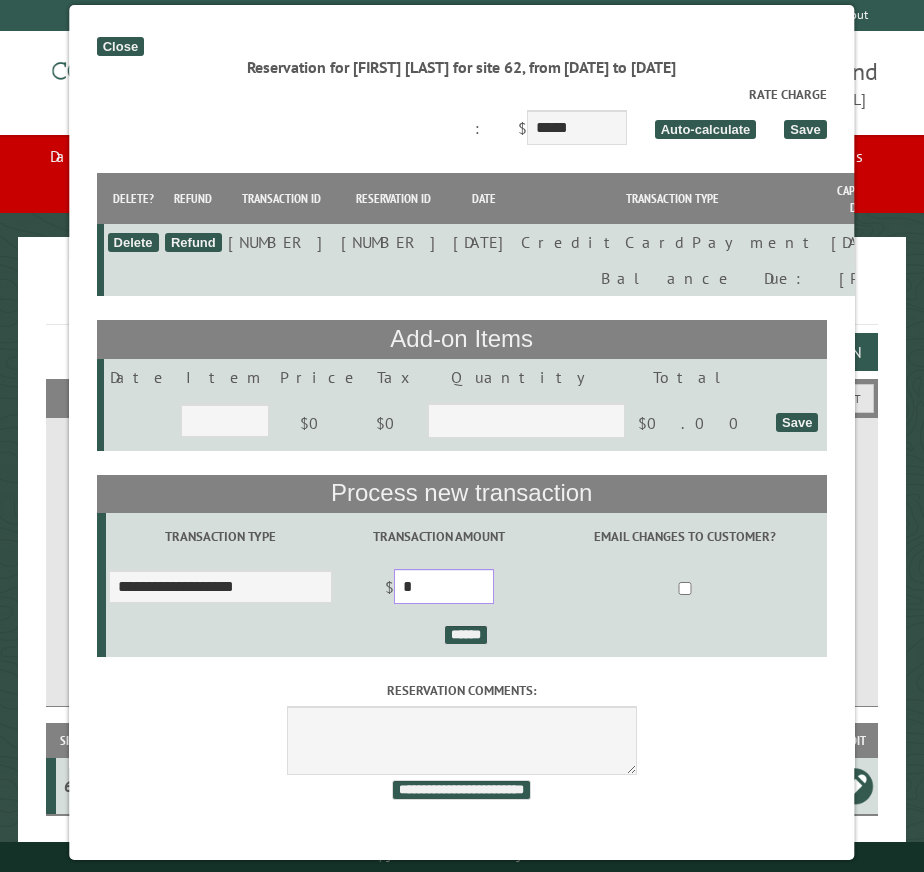 click on "*" at bounding box center [444, 586] 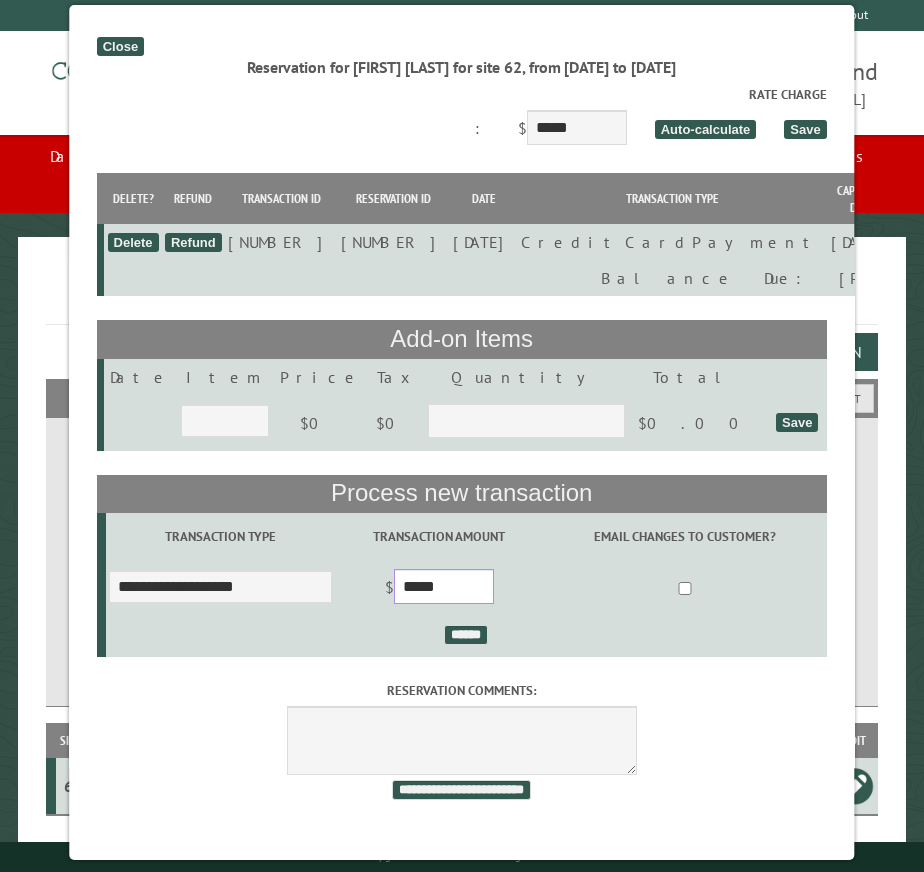 type on "*****" 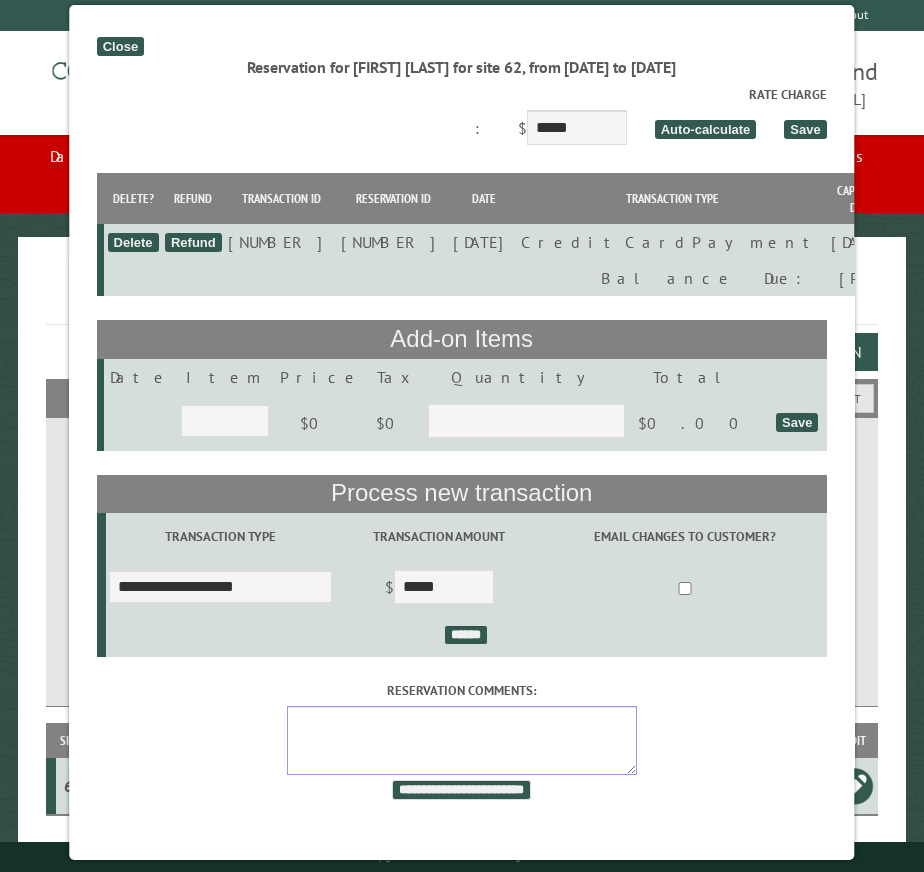 click on "Reservation comments:" at bounding box center (462, 740) 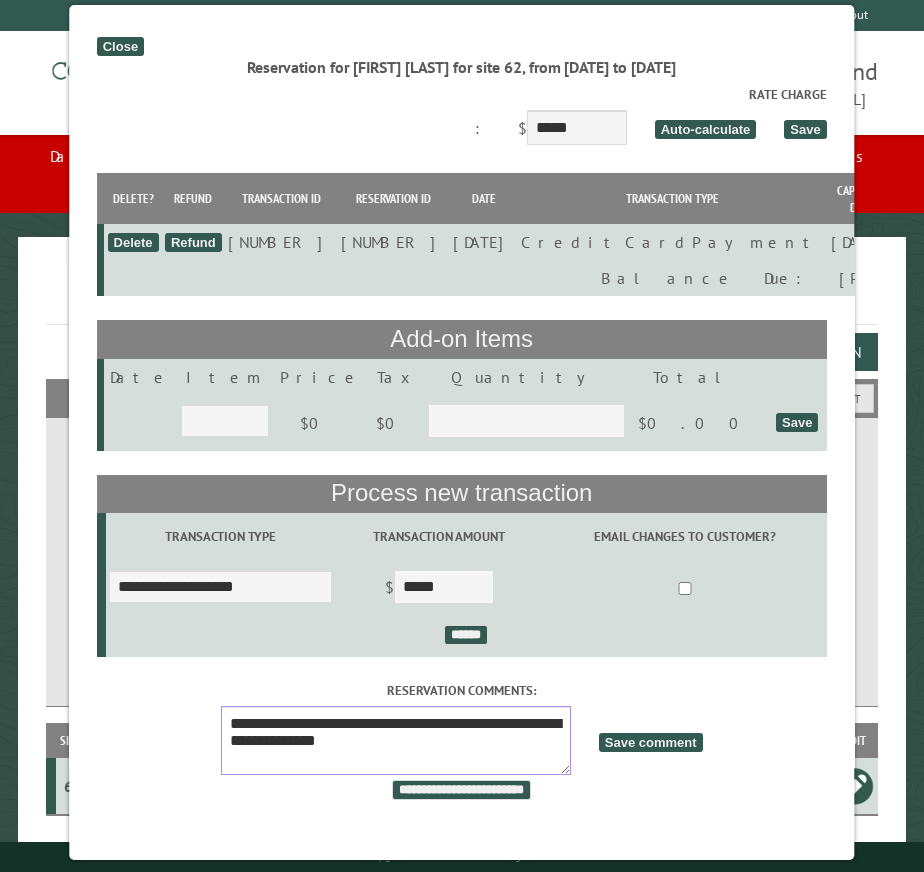 type on "**********" 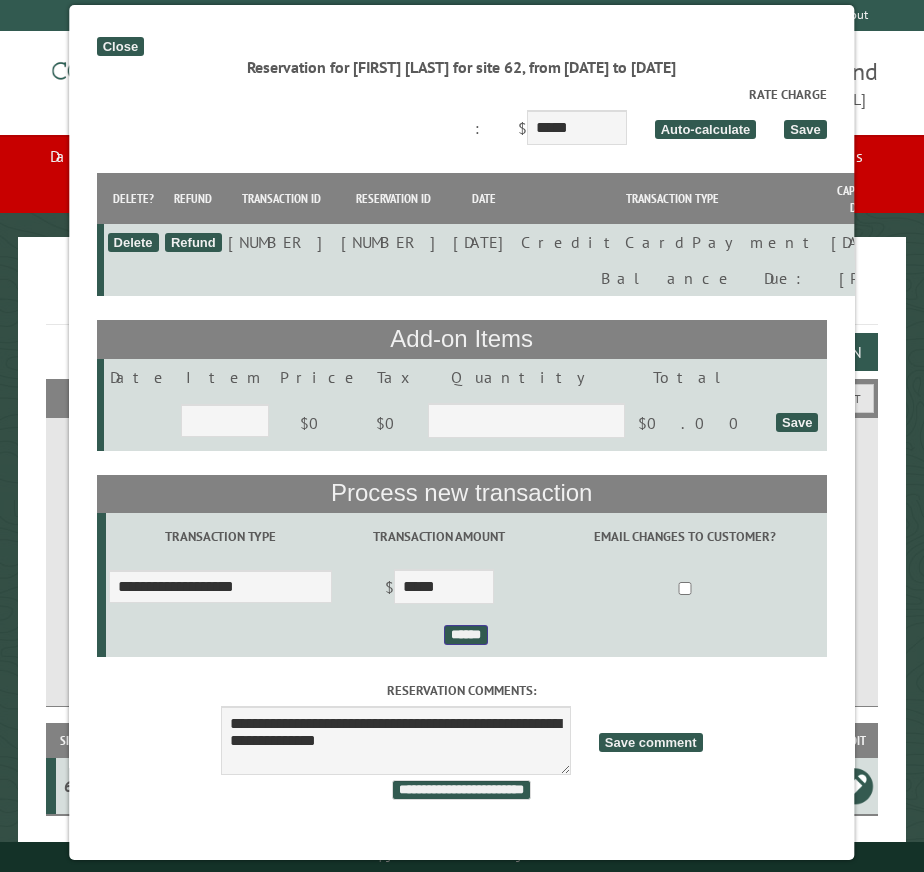 click on "******" at bounding box center [467, 635] 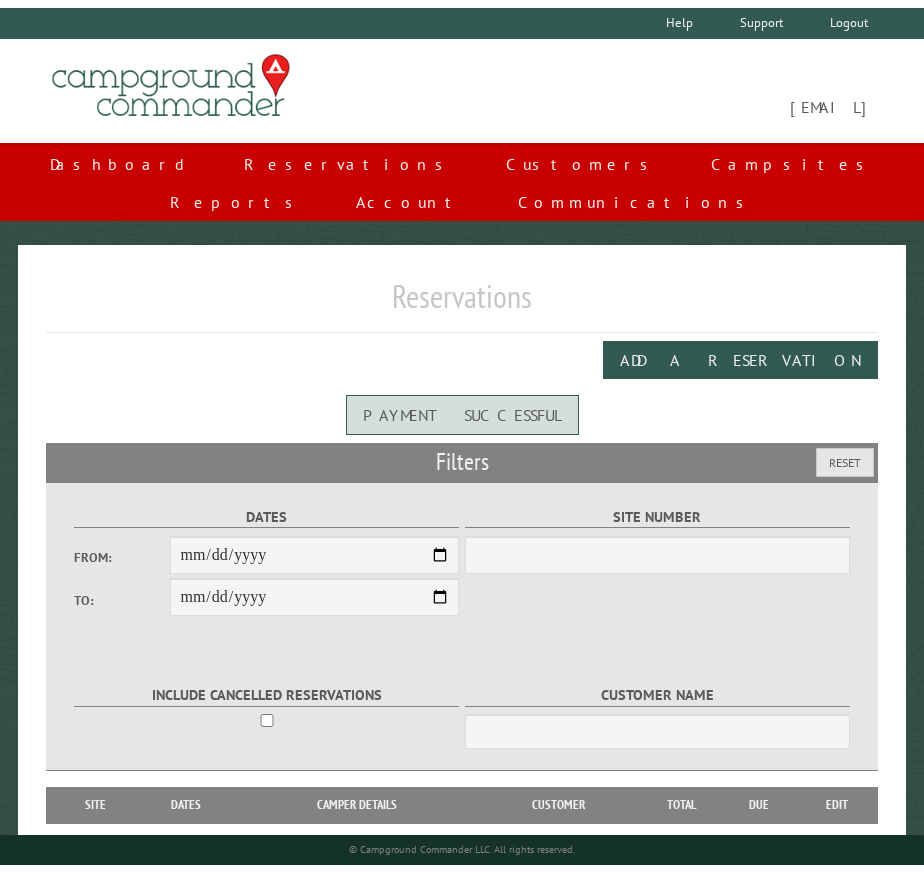 scroll, scrollTop: 0, scrollLeft: 0, axis: both 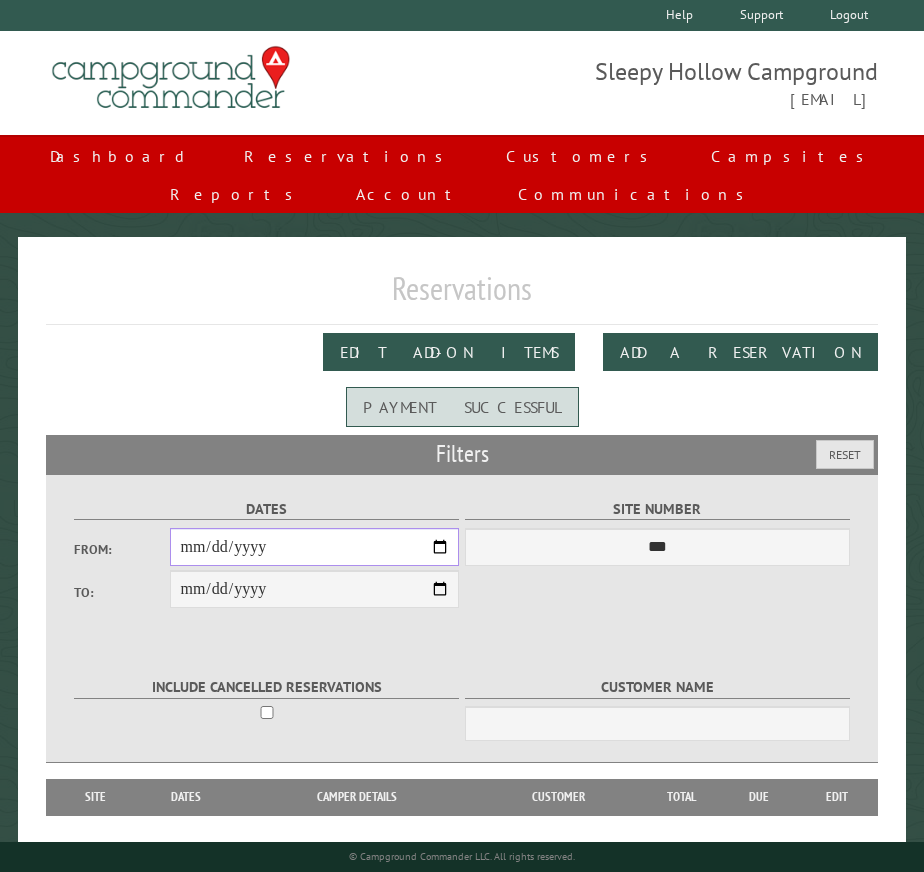 click on "From:" at bounding box center (314, 547) 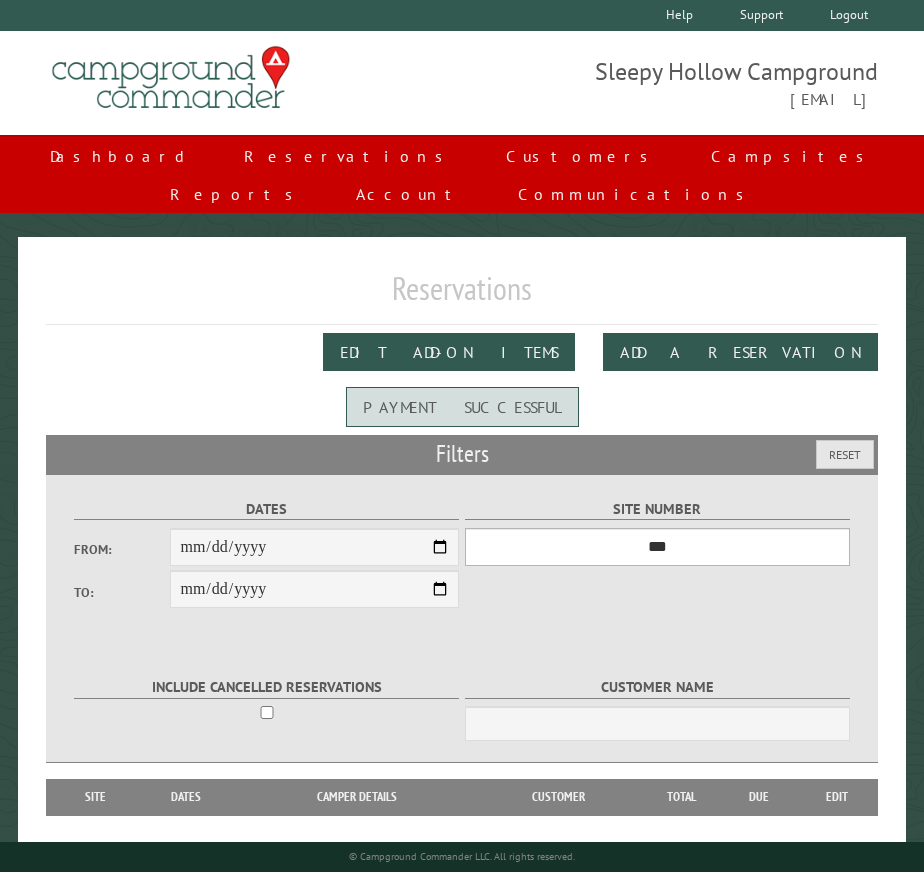 click on "*** * * * * * * * * * ** *** *** ** ** ** ** ** ** ** ** ** ** *** *** ** ** ** ** ** ** ** ** ** ** *** *** ** ** ** ** ** ** ** ** *** *** ** ** ** ** ** ** *** *** ** ** ** ** ** *** ** ** ** ** ** ** ** ** ** ** ** ** ** ** ** ** ** ** ** ** ** ** ** ** **" at bounding box center (657, 547) 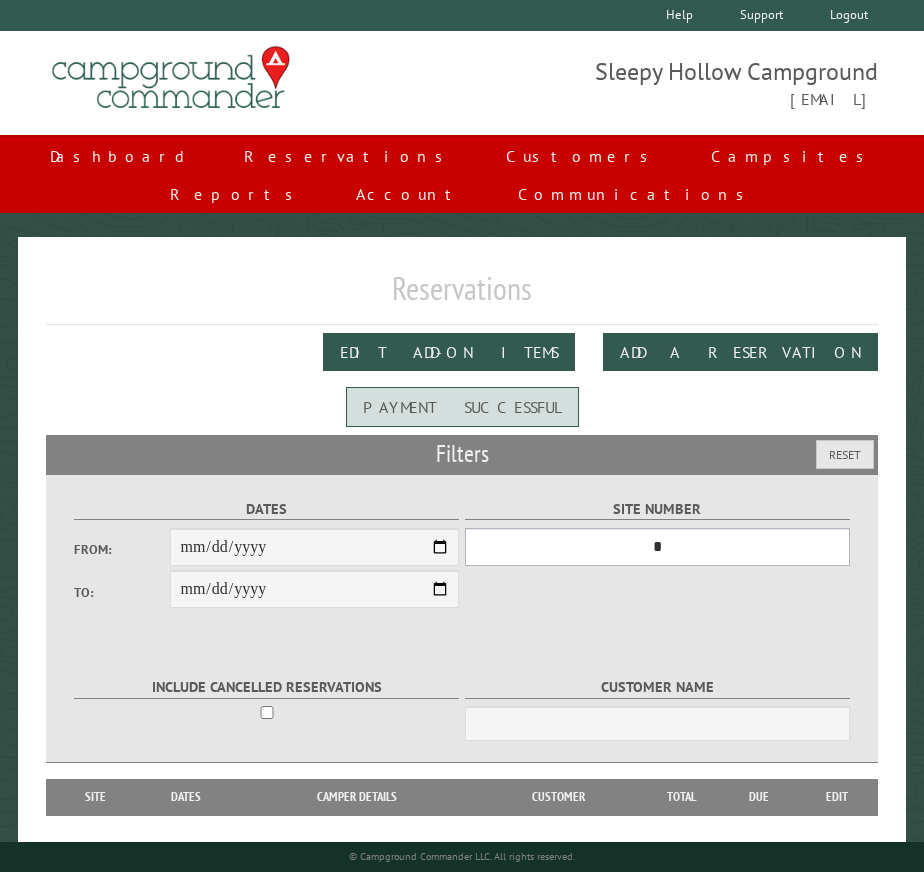click on "*** * * * * * * * * * ** *** *** ** ** ** ** ** ** ** ** ** ** *** *** ** ** ** ** ** ** ** ** ** ** *** *** ** ** ** ** ** ** ** ** *** *** ** ** ** ** ** ** *** *** ** ** ** ** ** *** ** ** ** ** ** ** ** ** ** ** ** ** ** ** ** ** ** ** ** ** ** ** ** ** **" at bounding box center (657, 547) 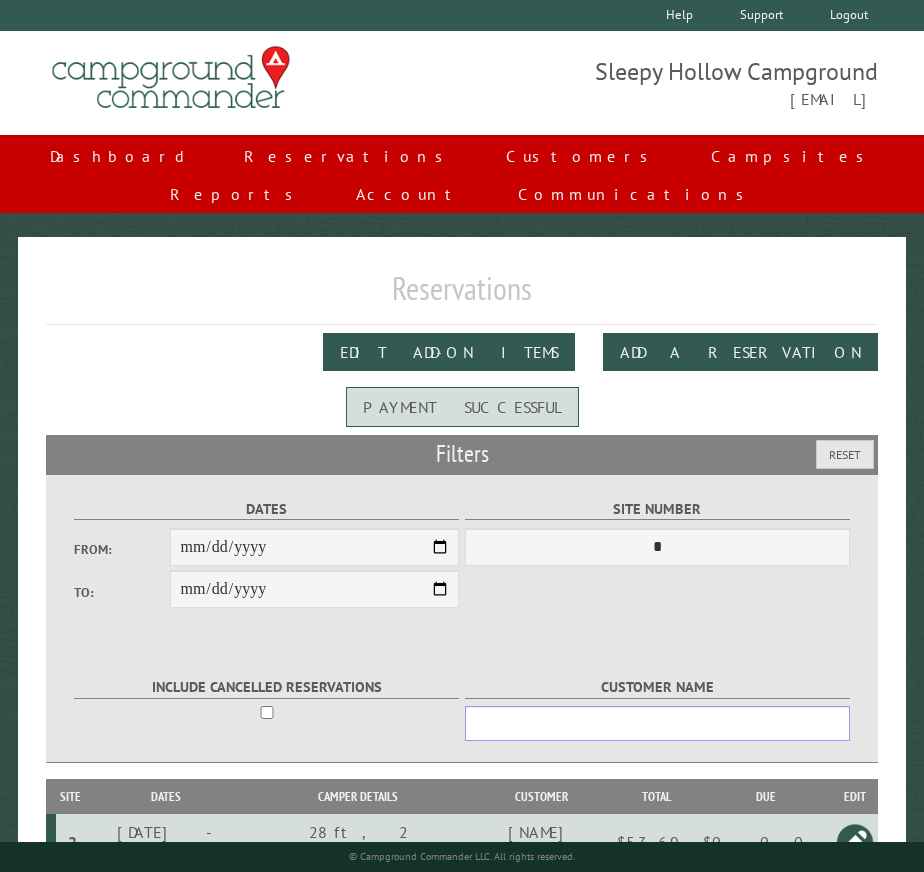 click on "Customer Name" at bounding box center (657, 723) 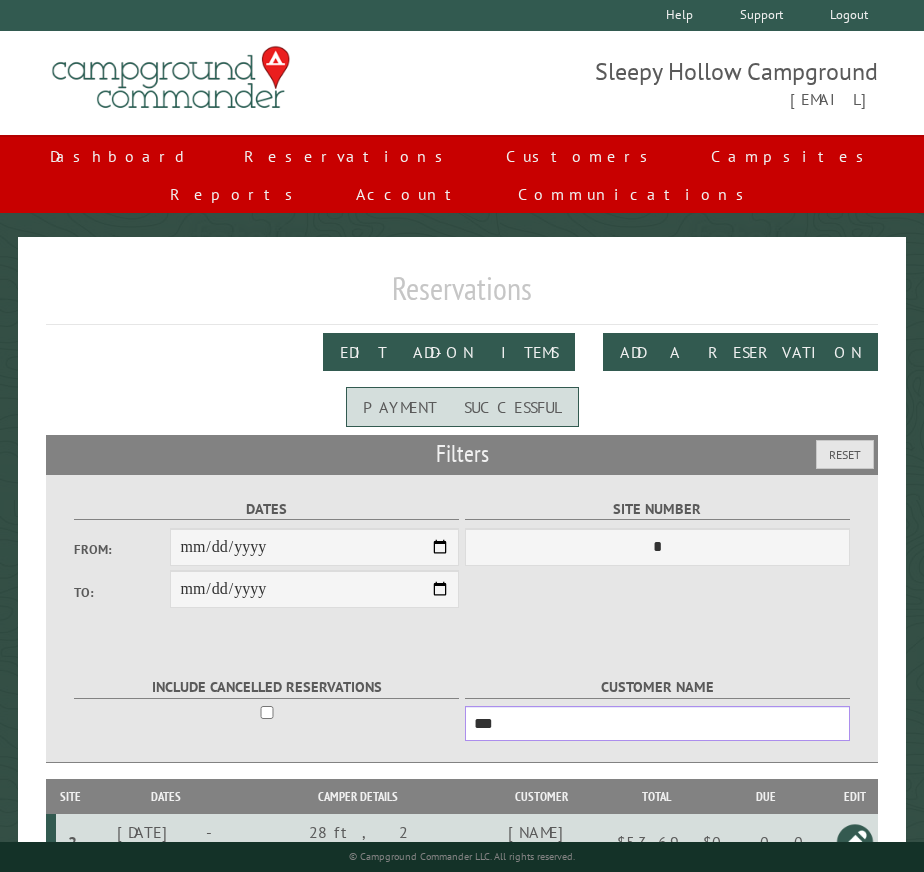 type on "***" 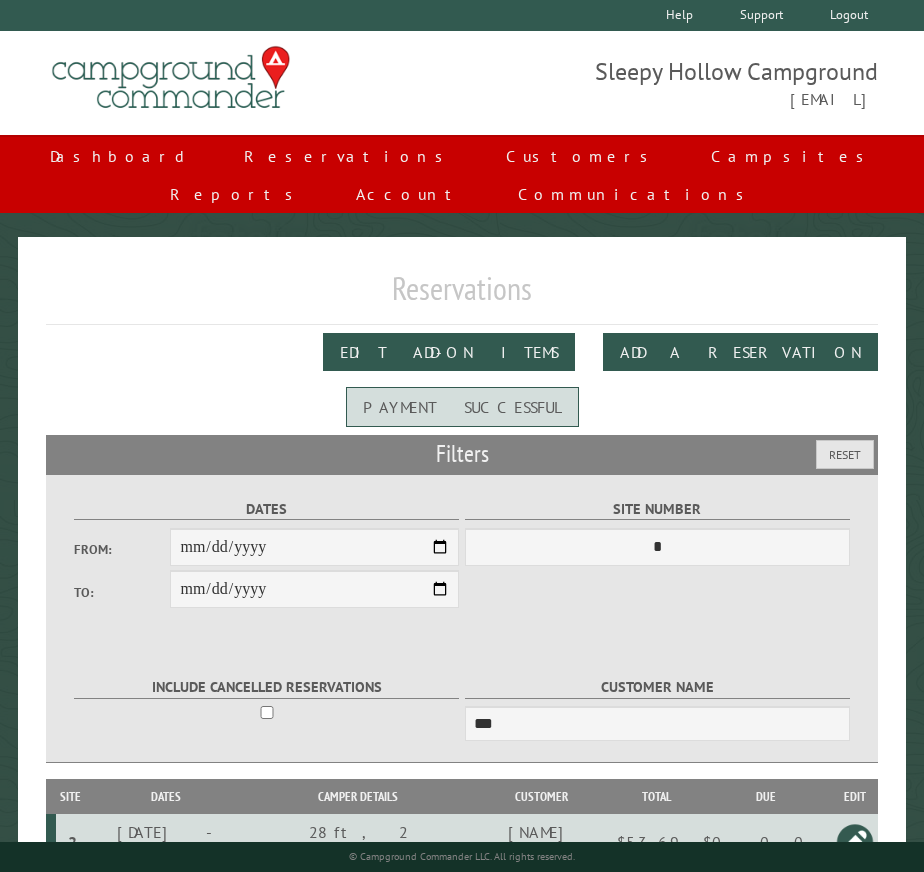click at bounding box center [855, 842] 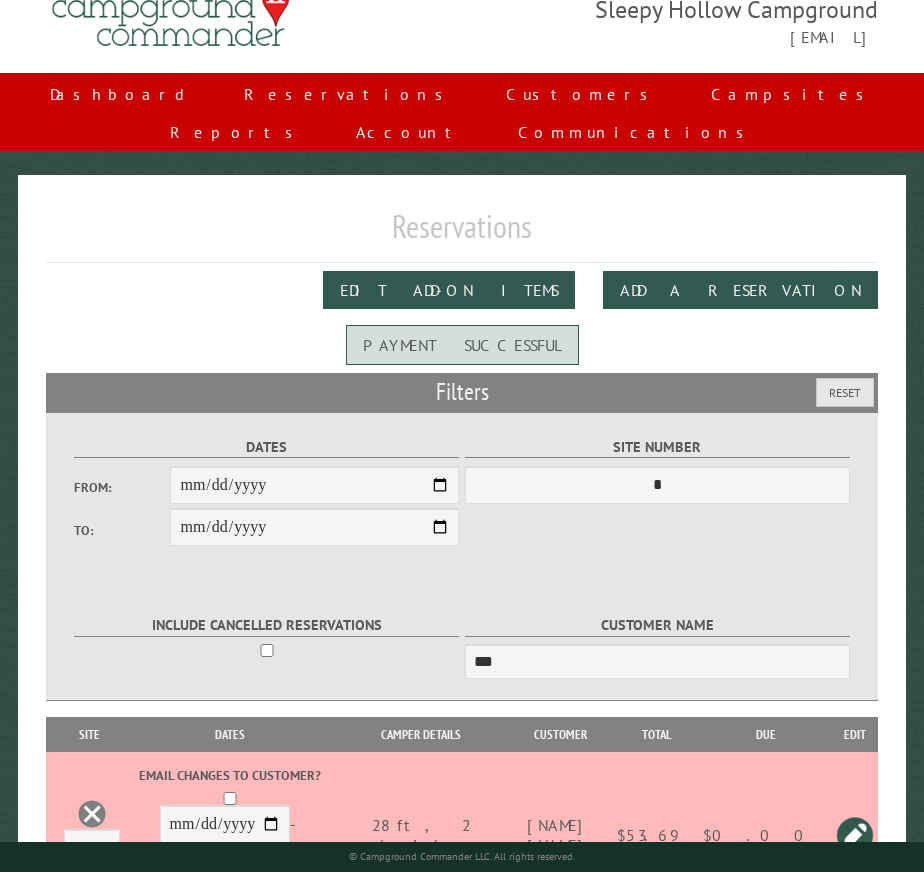 scroll, scrollTop: 121, scrollLeft: 0, axis: vertical 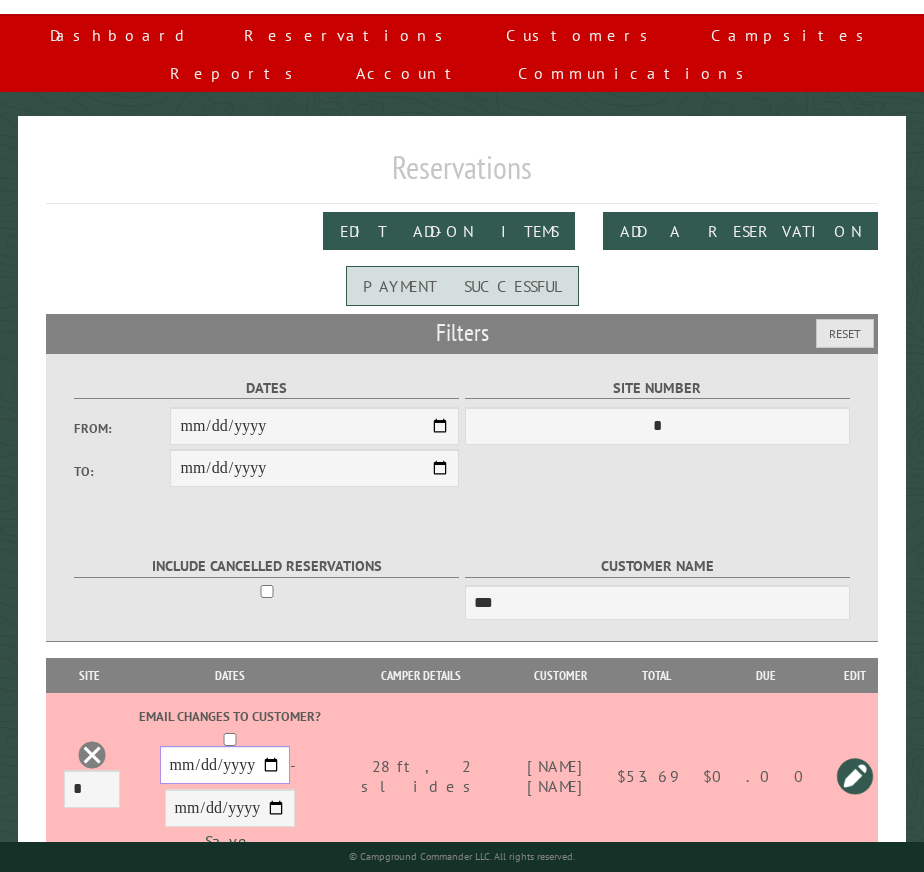 click on "**********" at bounding box center [225, 765] 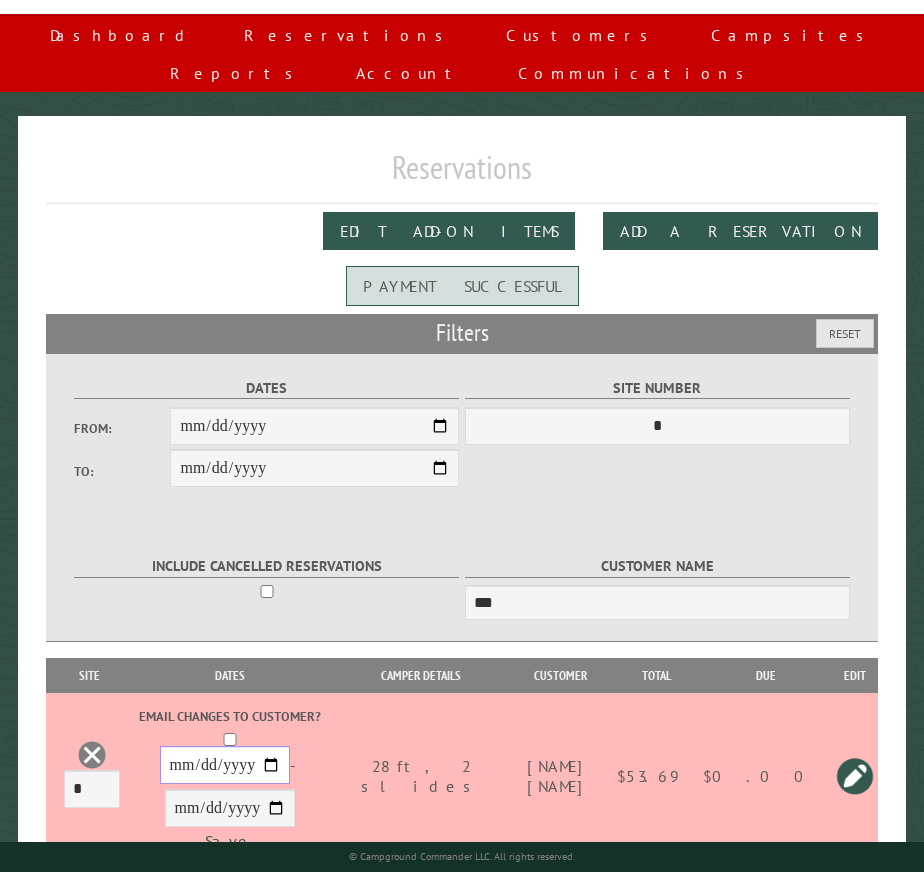 type on "**********" 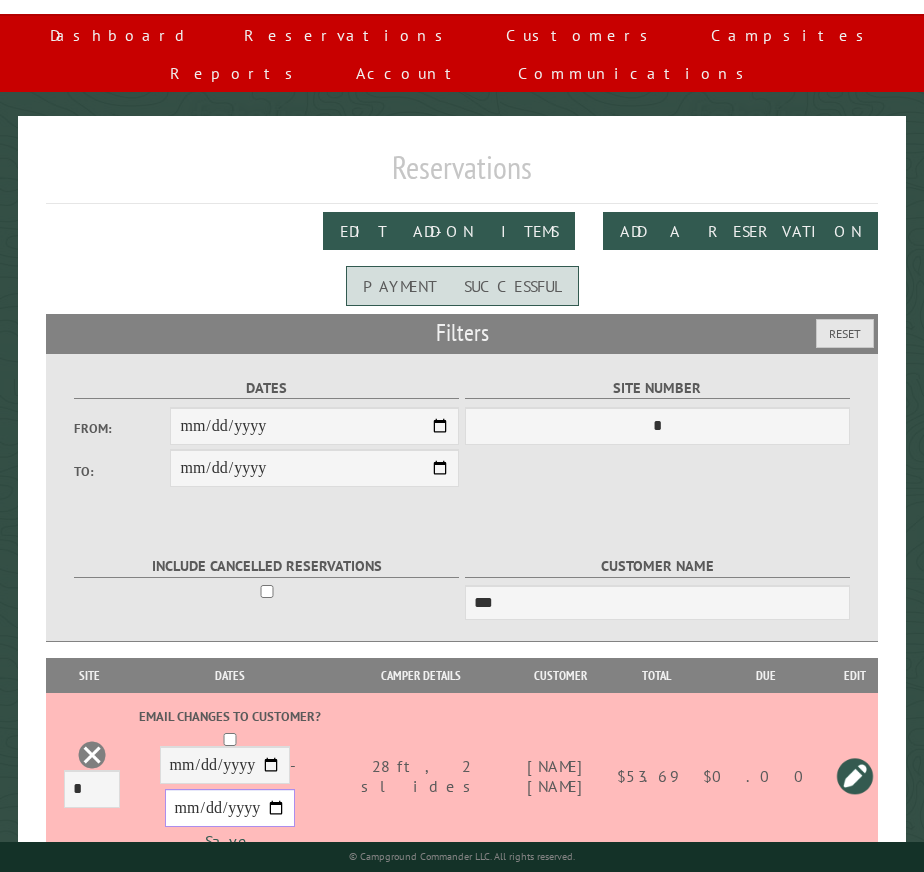 click on "**********" at bounding box center (230, 808) 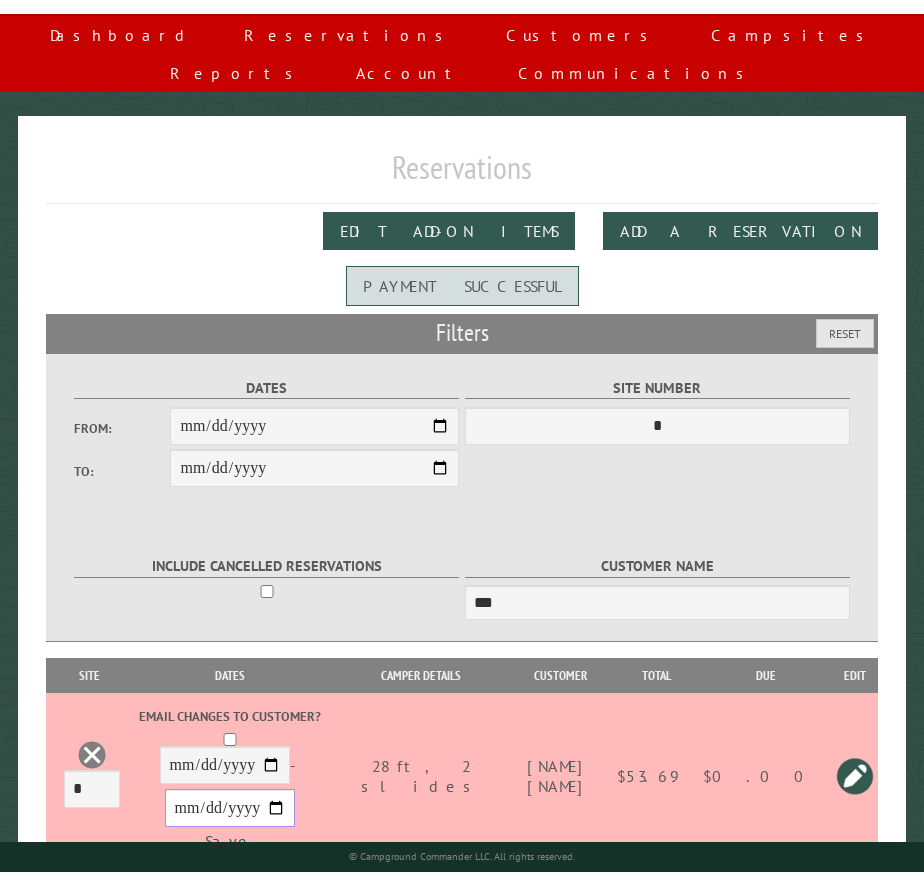 type on "**********" 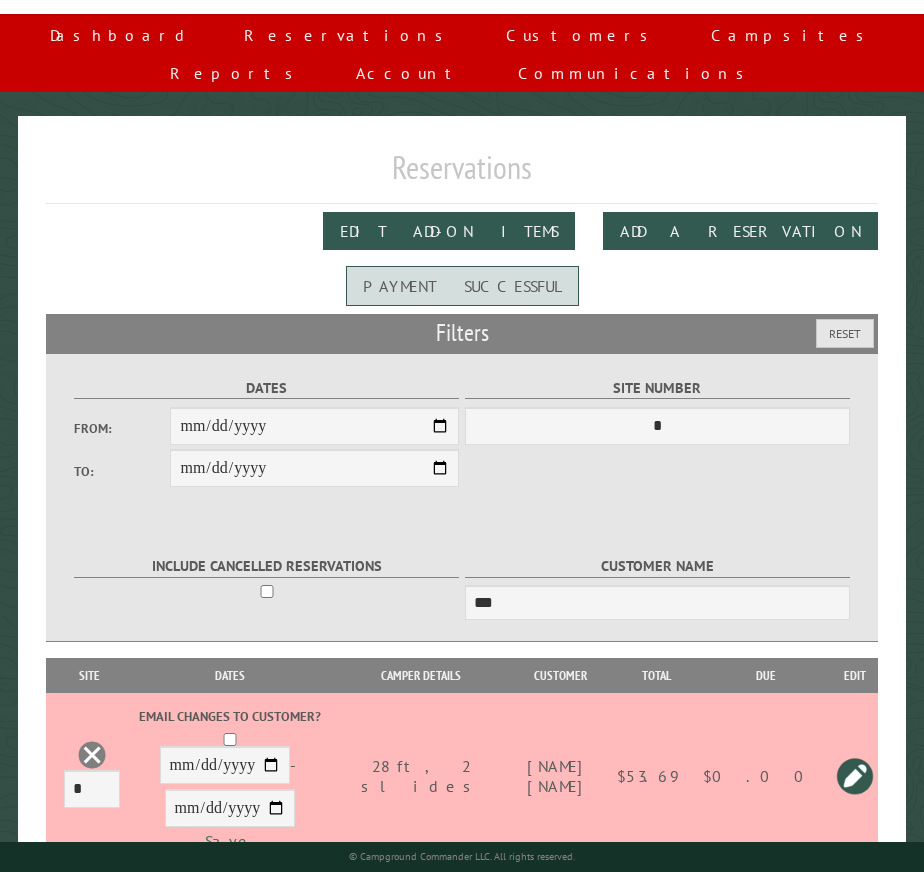 click on "Save" at bounding box center [230, 841] 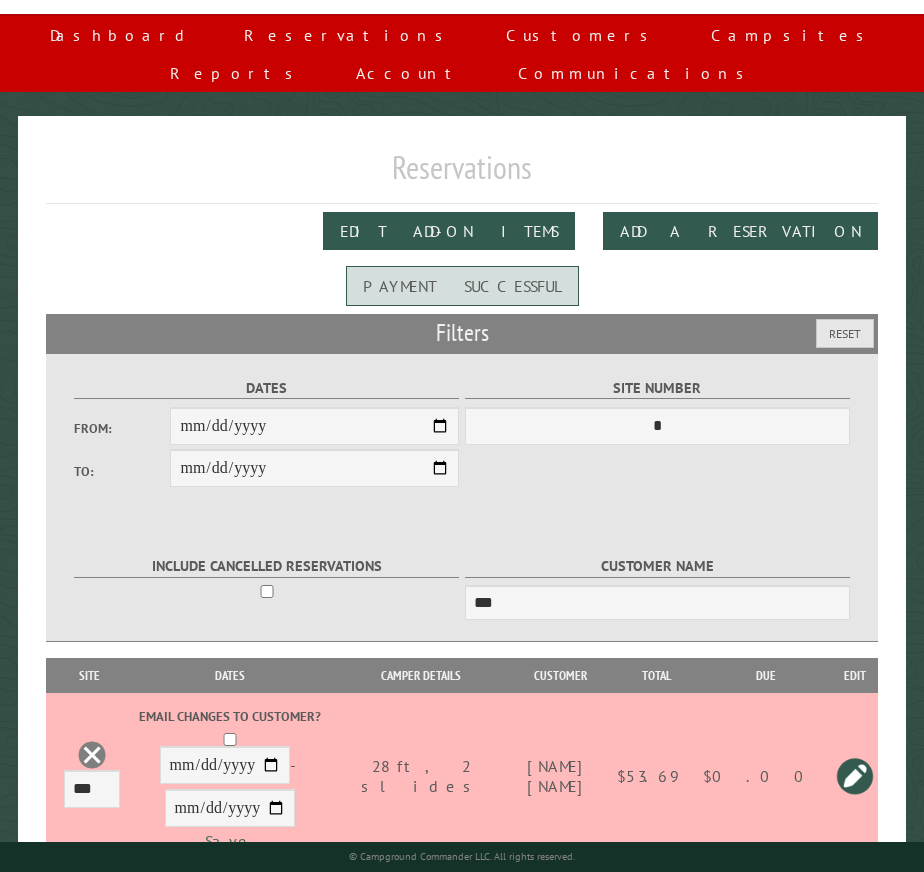 scroll, scrollTop: 73, scrollLeft: 0, axis: vertical 